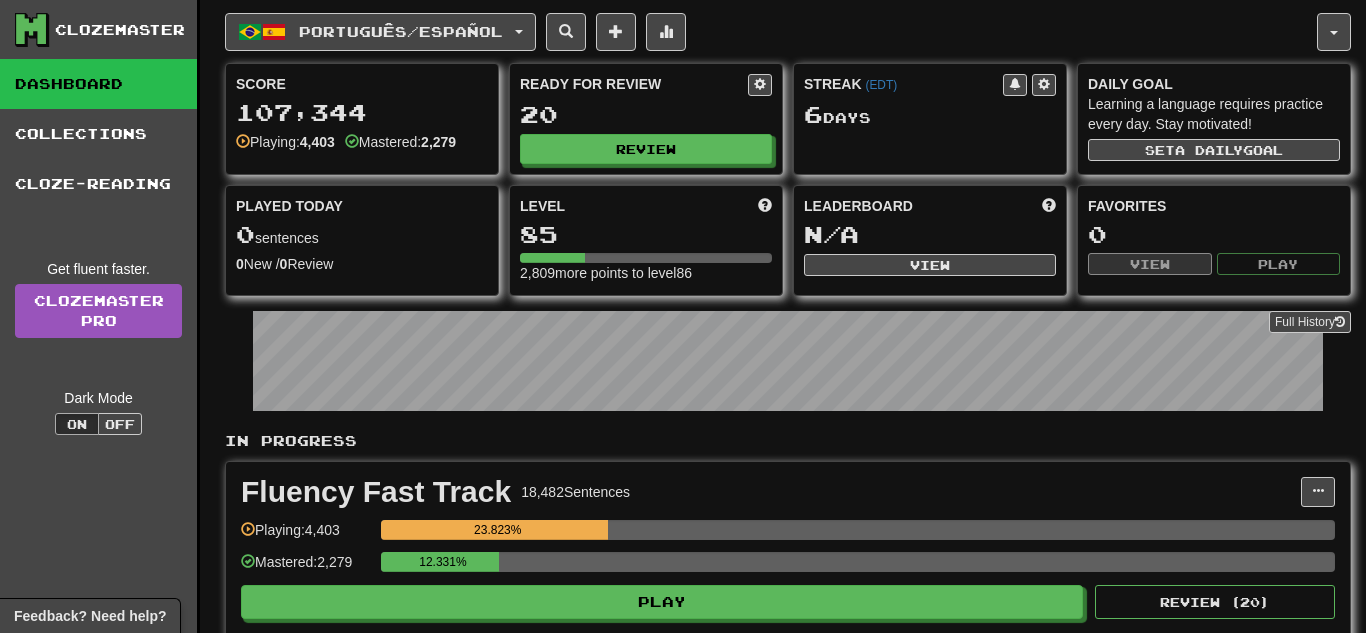scroll, scrollTop: 0, scrollLeft: 0, axis: both 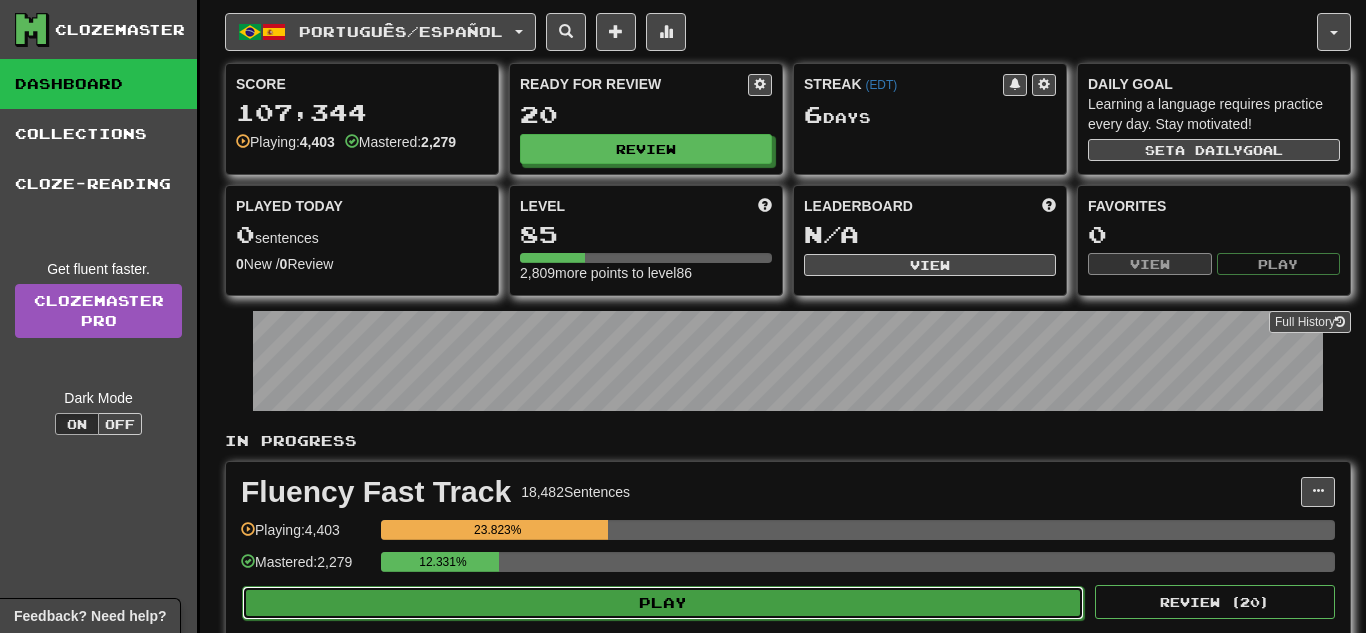 click on "Play" at bounding box center (663, 603) 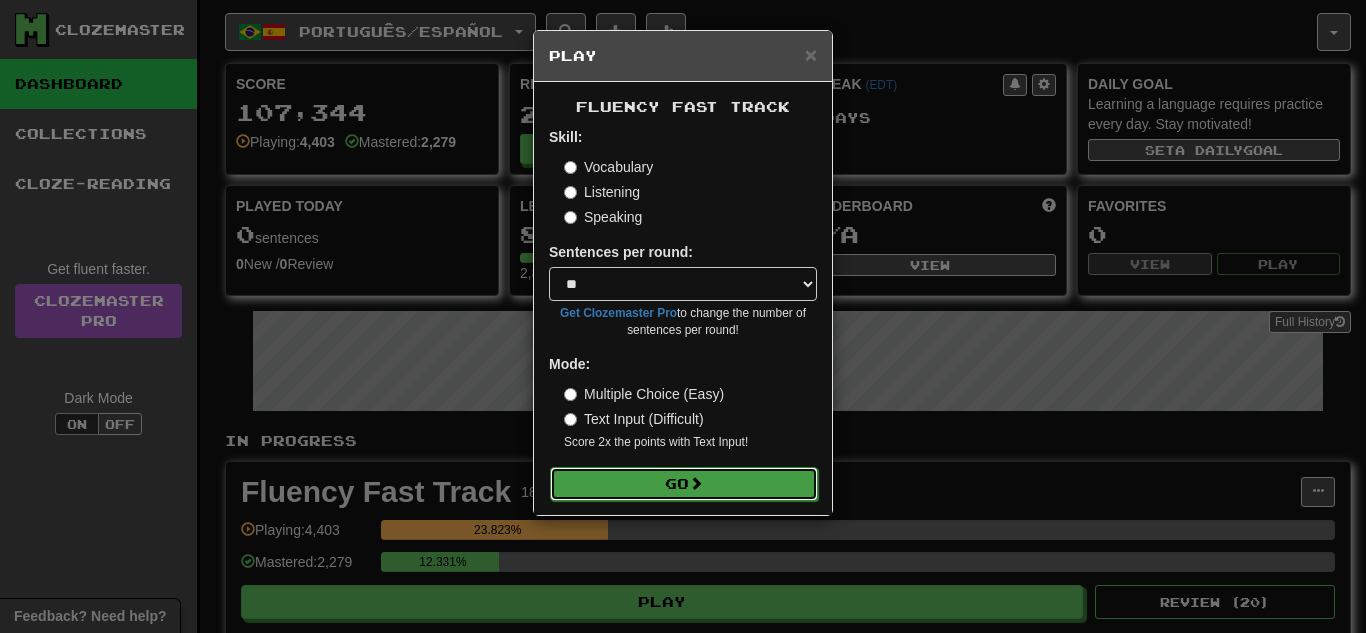 click on "Go" at bounding box center (684, 484) 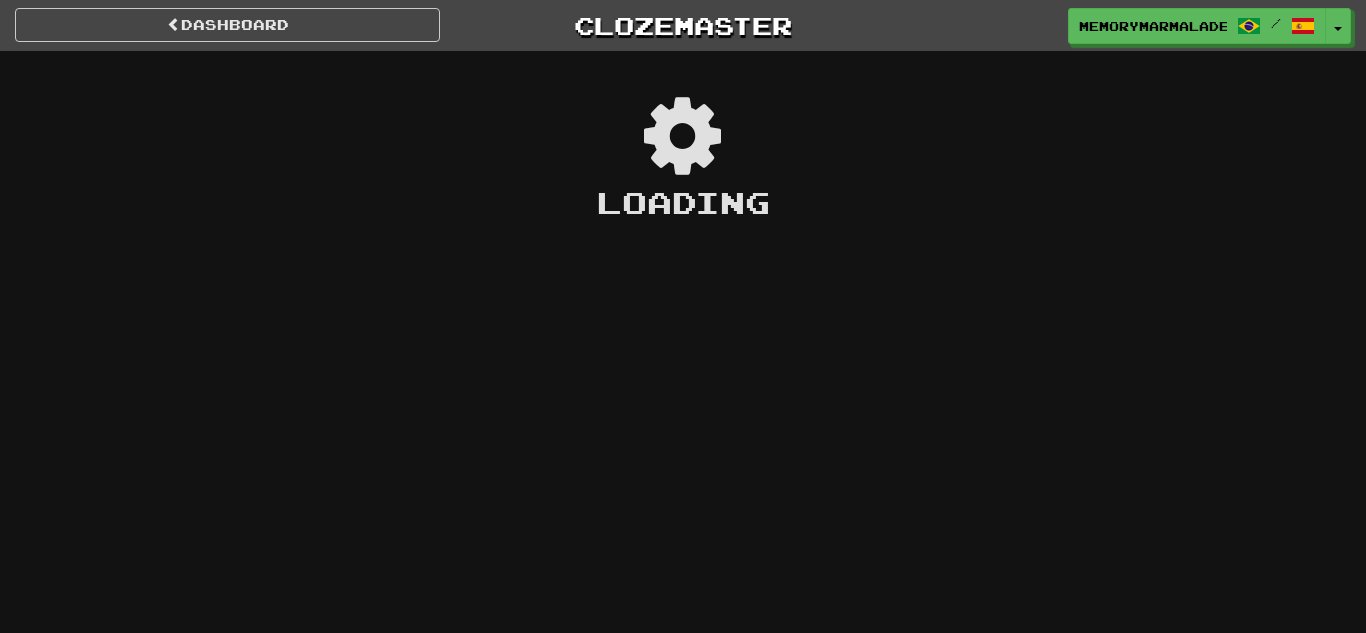 scroll, scrollTop: 0, scrollLeft: 0, axis: both 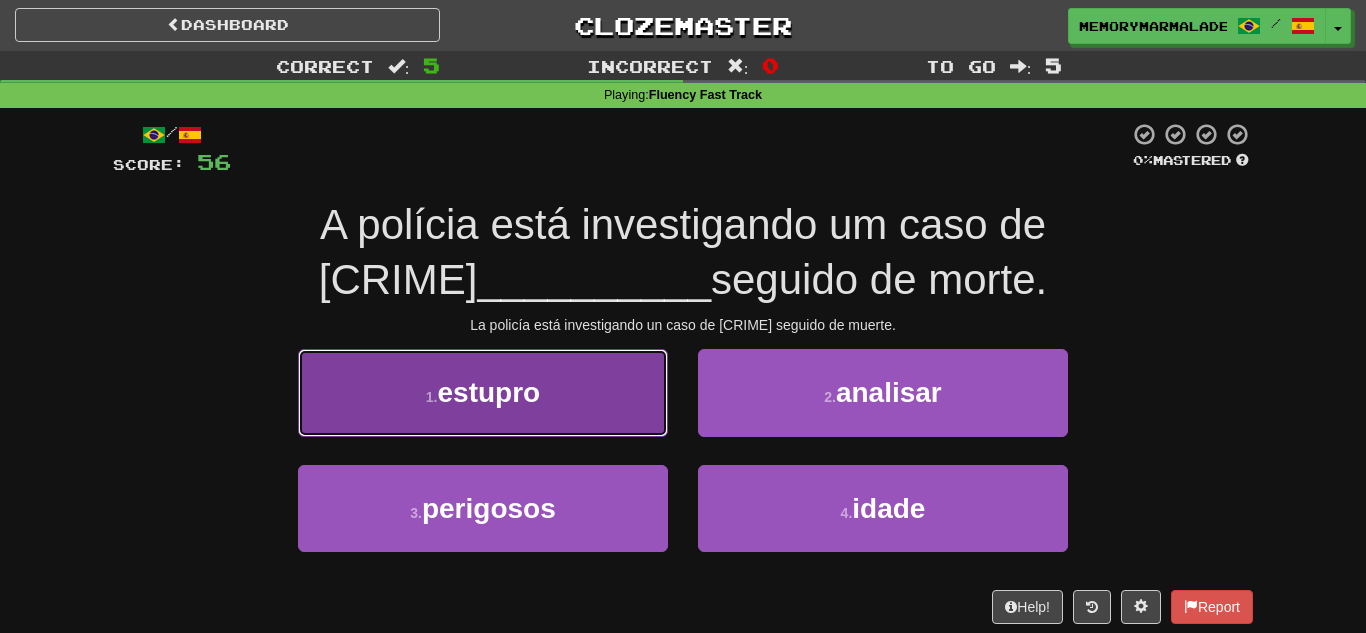 click on "1 . [CRIME]" at bounding box center [483, 392] 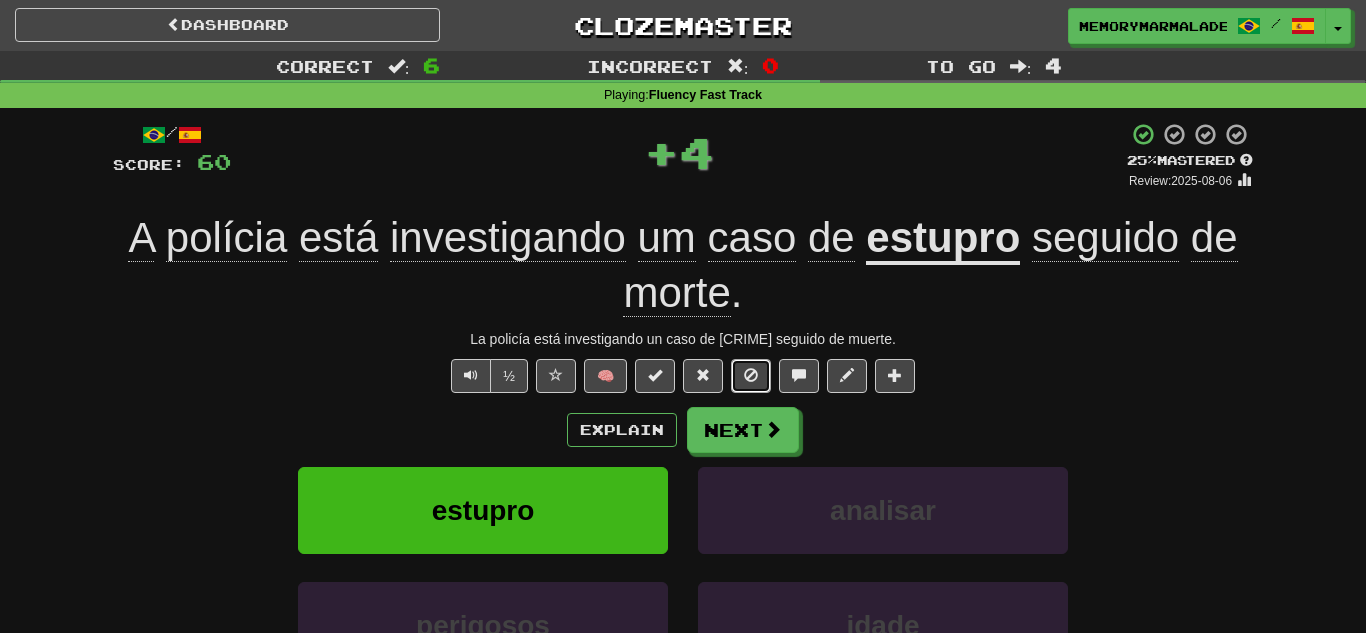 click at bounding box center [751, 375] 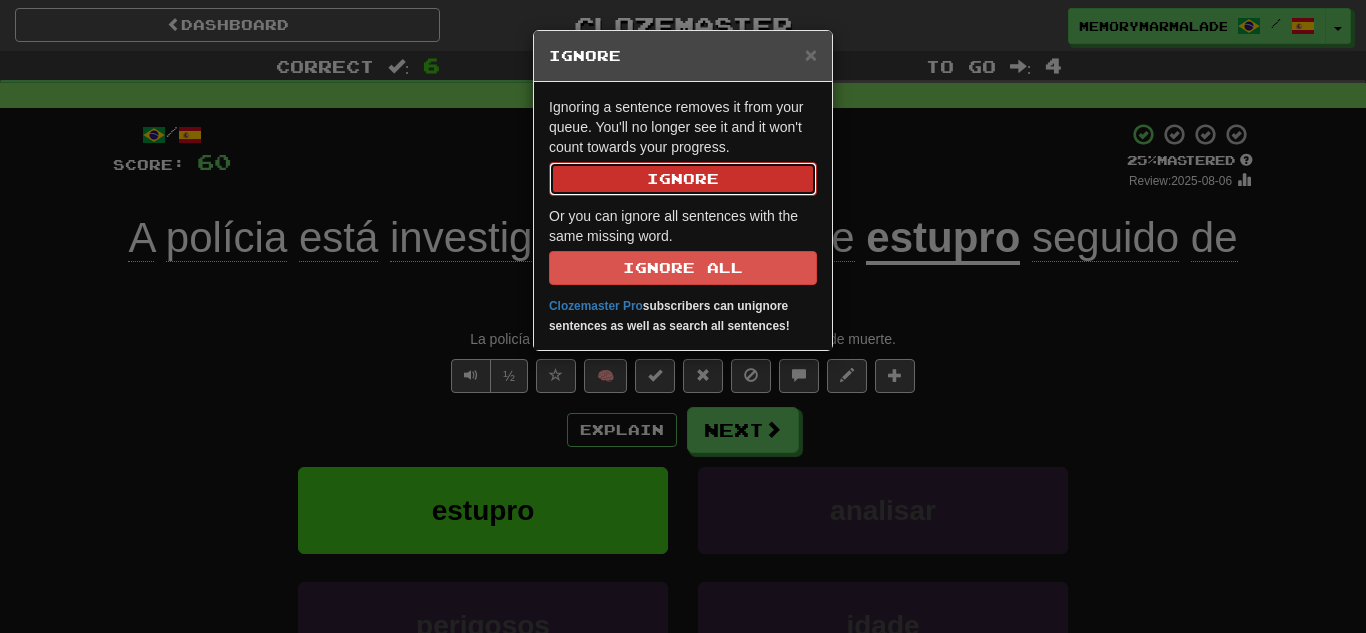 click on "Ignore" at bounding box center (683, 179) 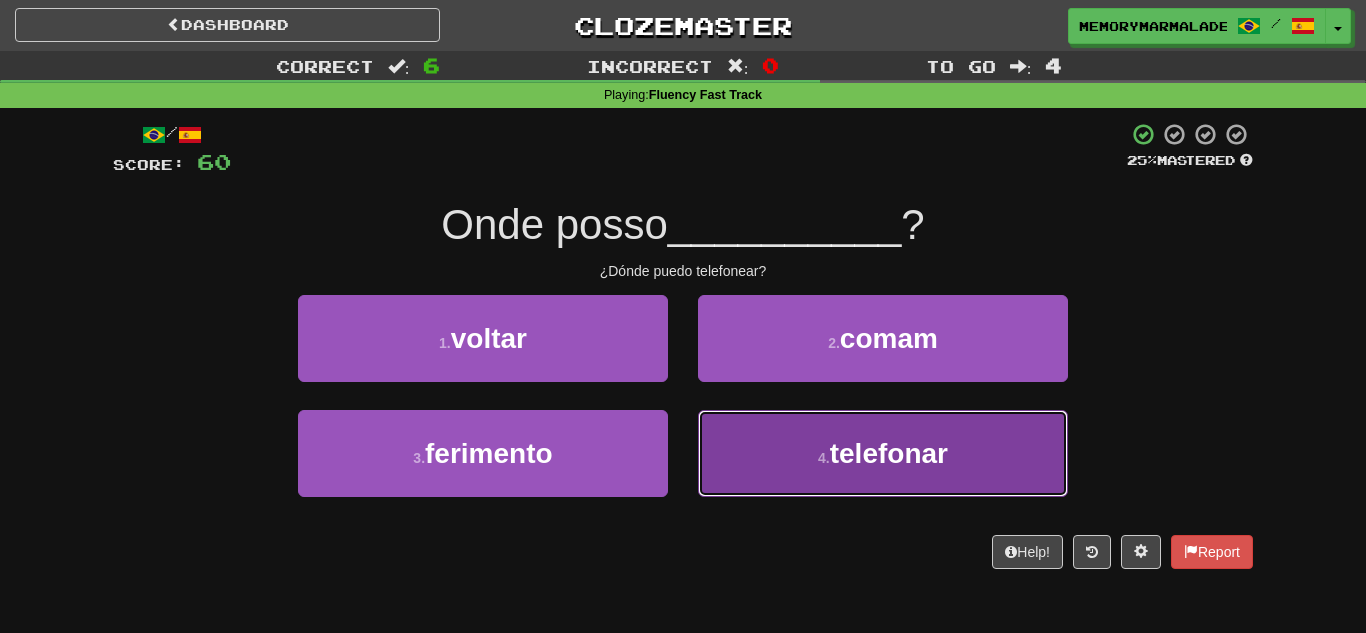 click on "4 .  telefonar" at bounding box center (883, 453) 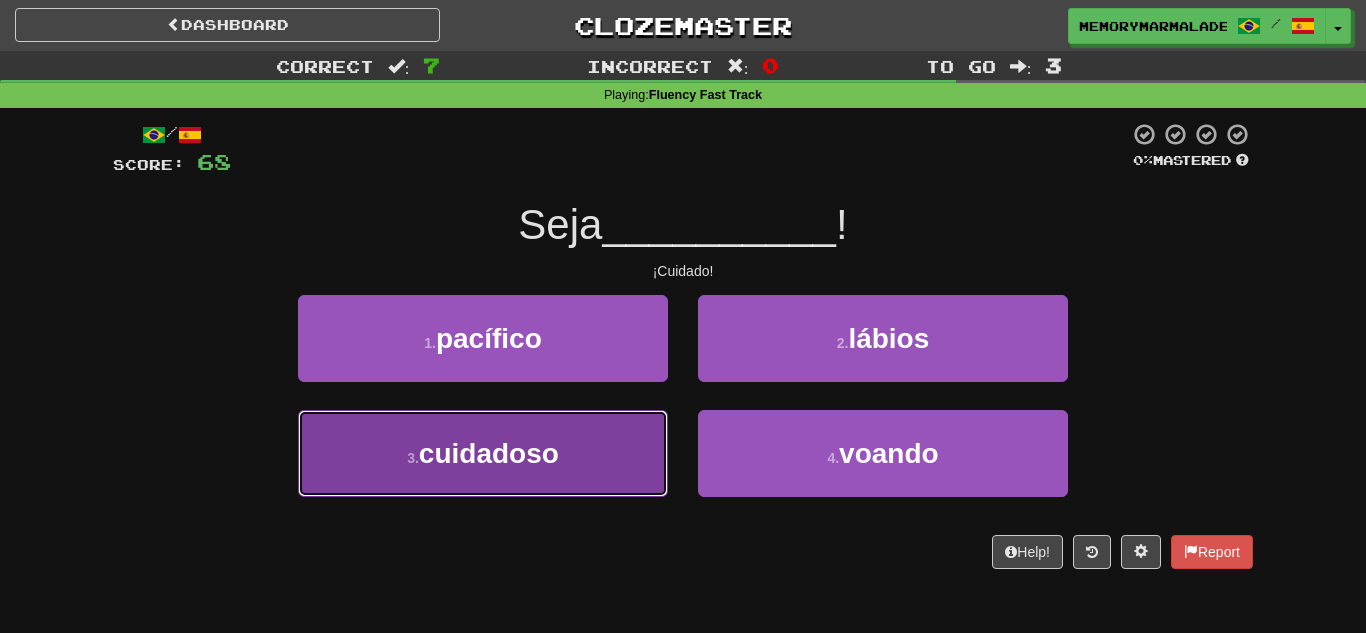 click on "cuidadoso" at bounding box center (489, 453) 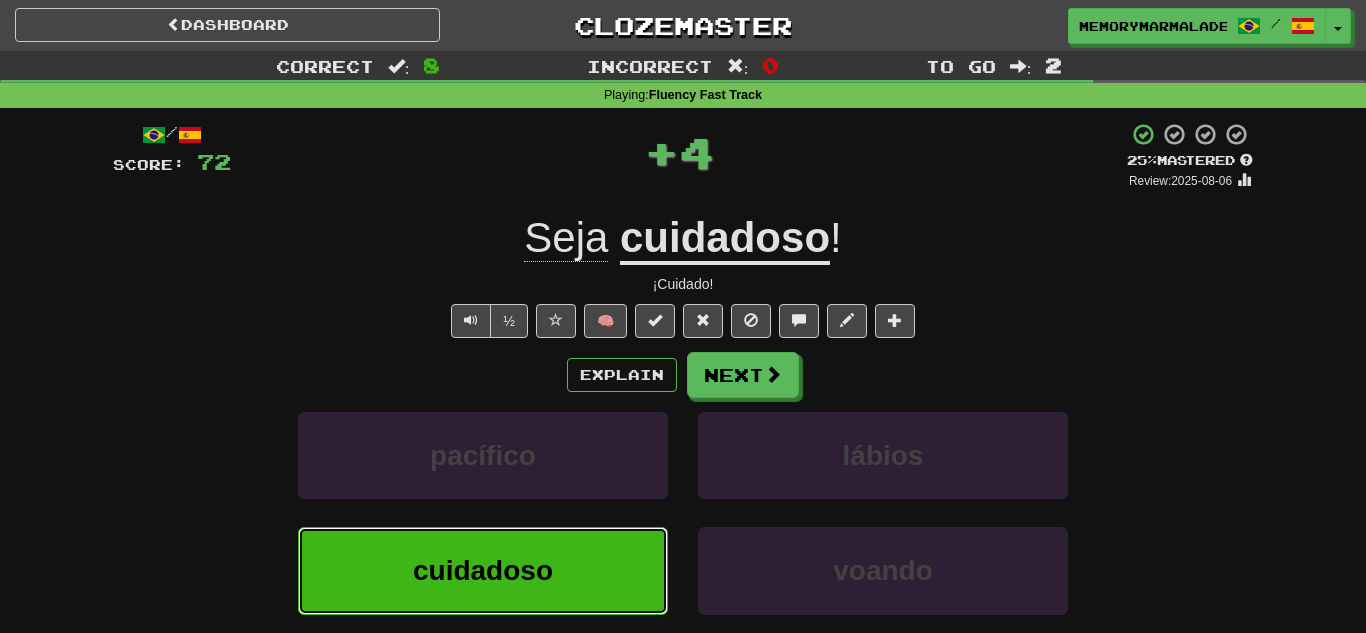 type 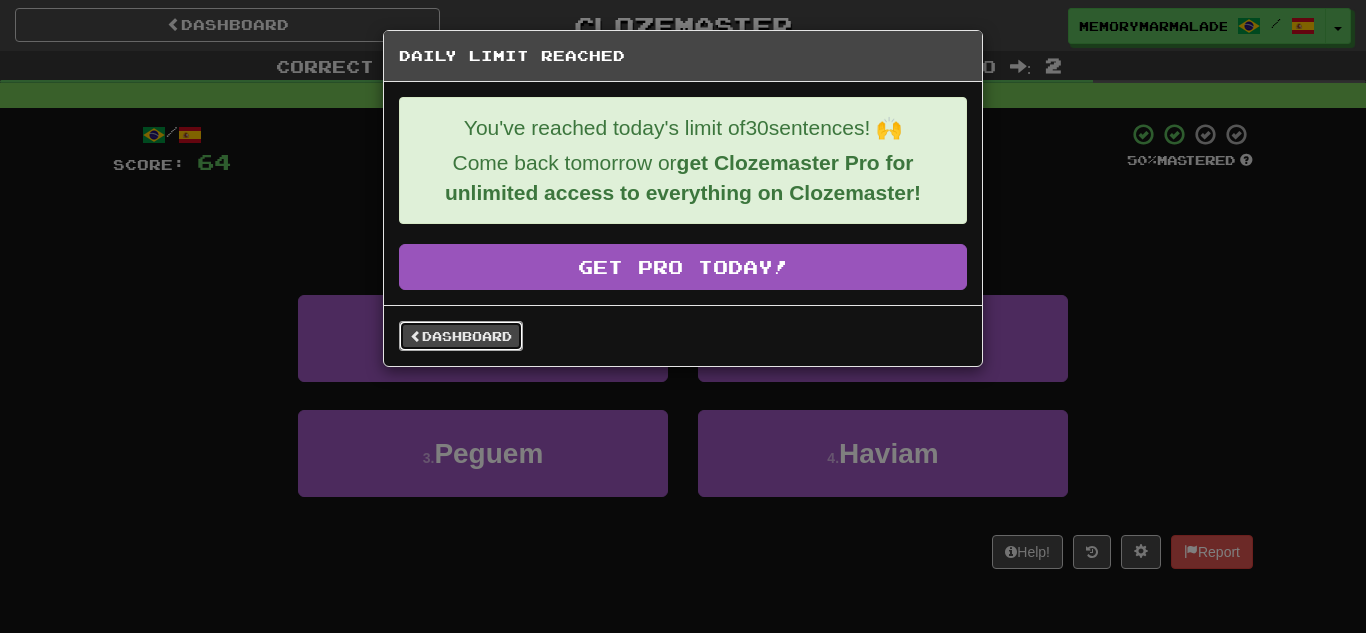 click on "Dashboard" at bounding box center [461, 336] 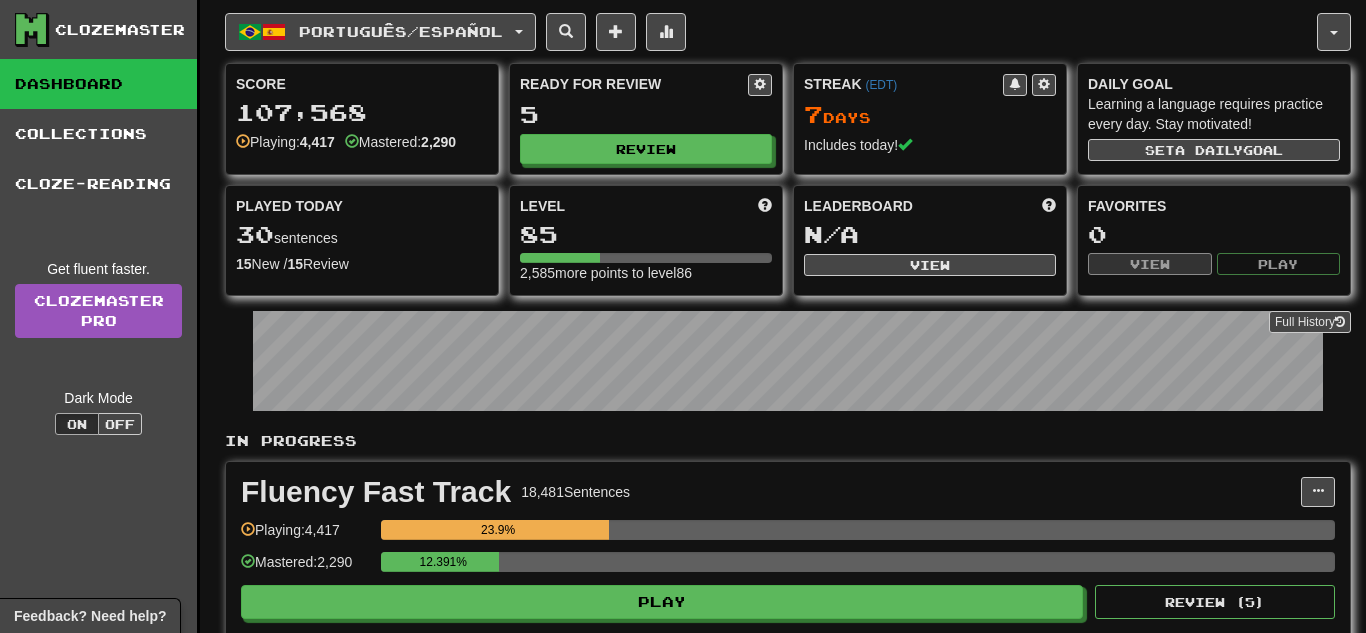scroll, scrollTop: 0, scrollLeft: 0, axis: both 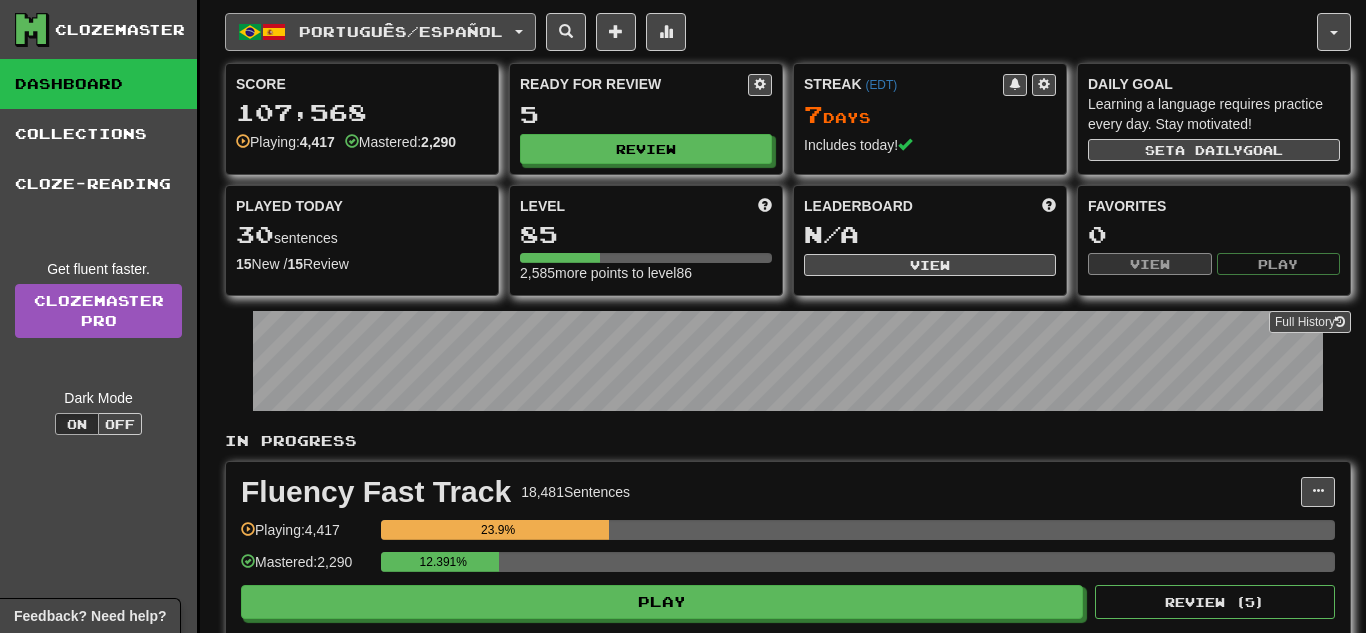 click on "Português  /  Español" at bounding box center [380, 32] 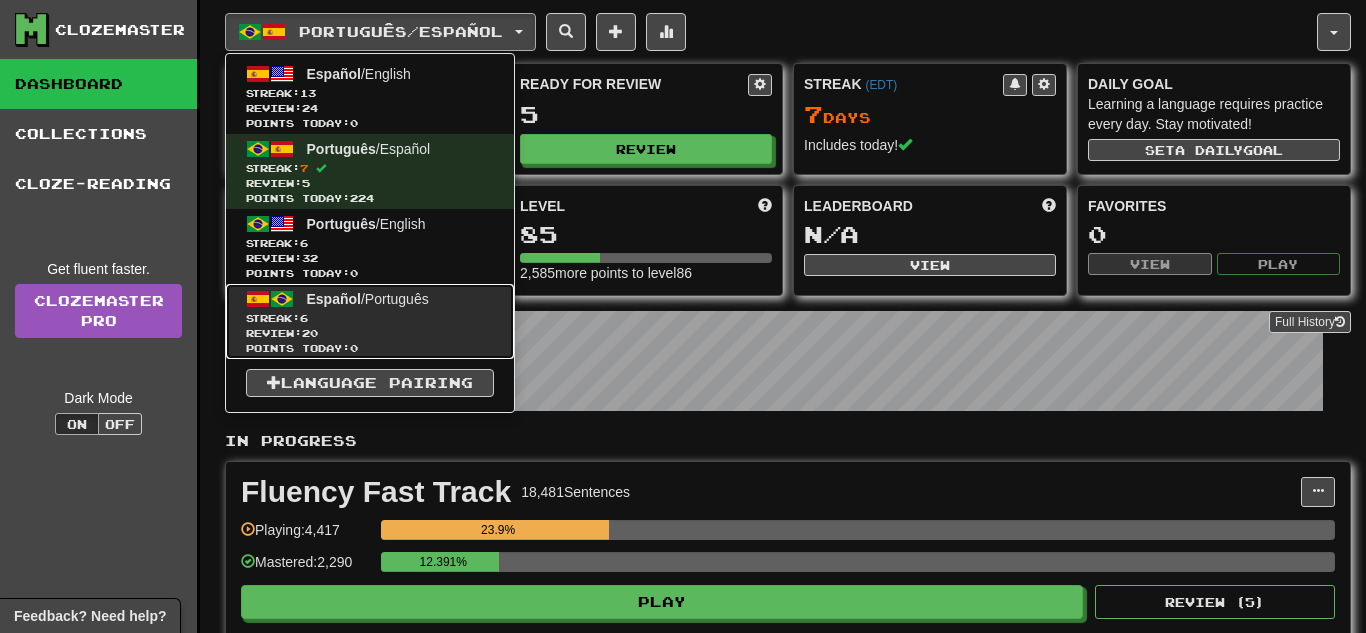 click on "Streak:  6" at bounding box center (370, 318) 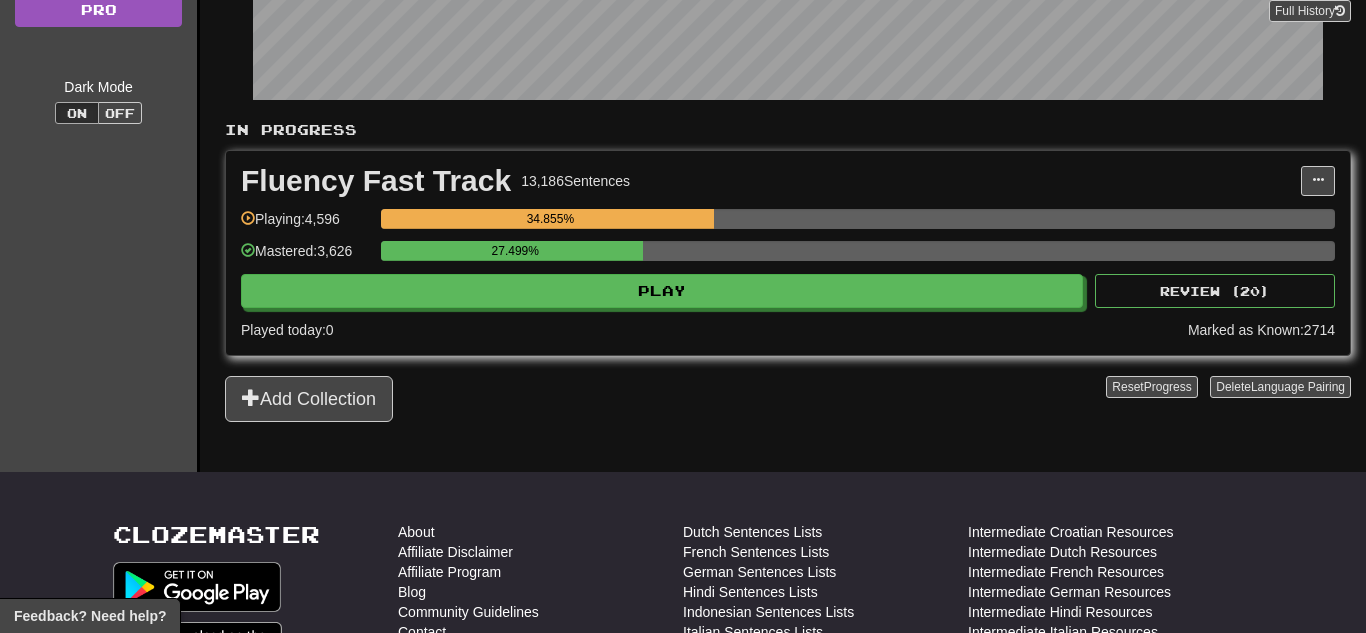 scroll, scrollTop: 405, scrollLeft: 0, axis: vertical 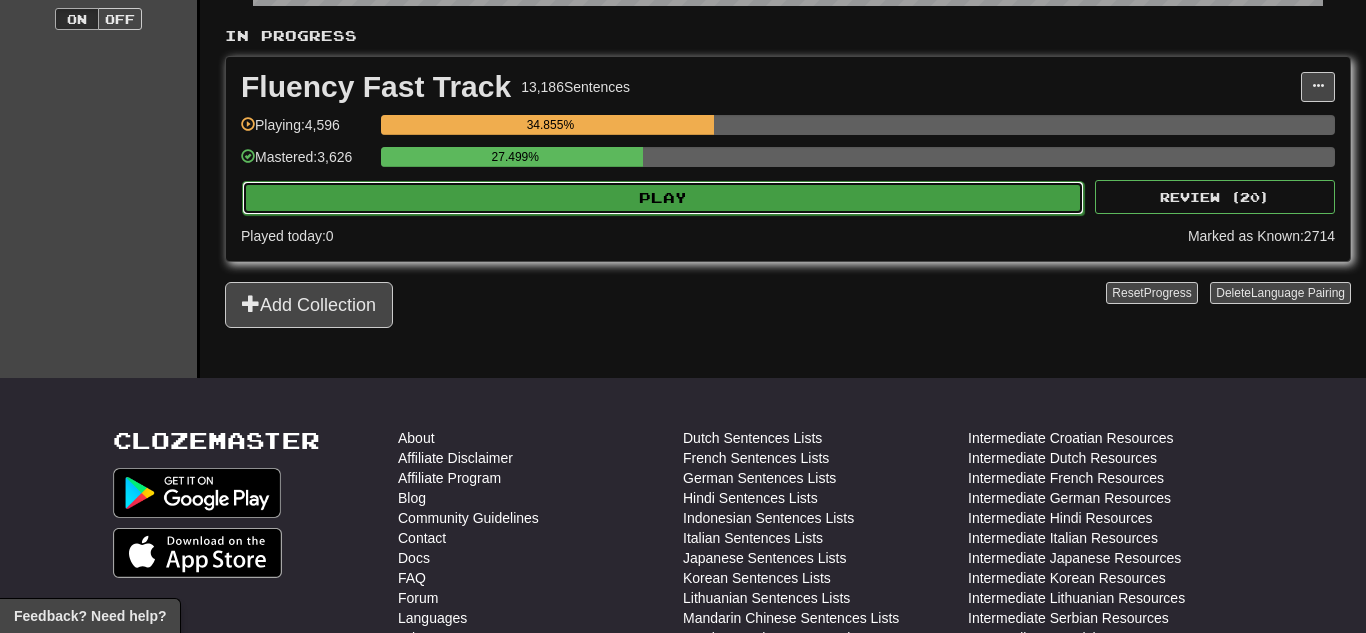 click on "Play" at bounding box center [663, 198] 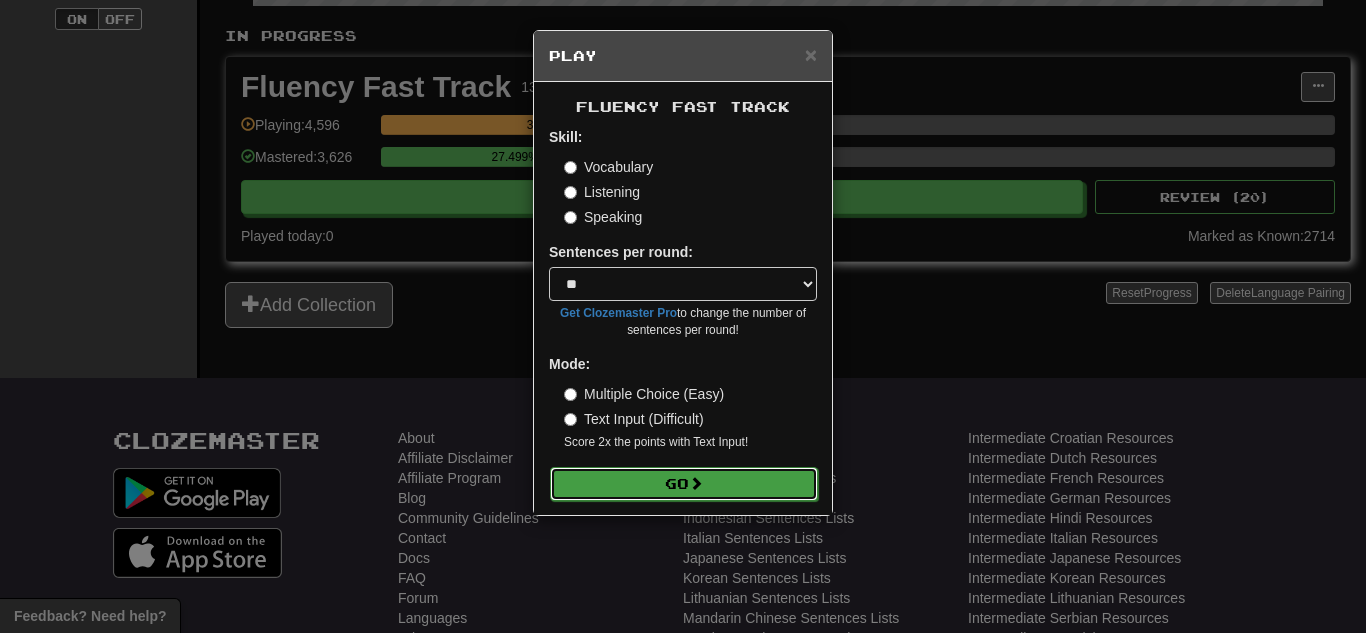 click on "Go" at bounding box center [684, 484] 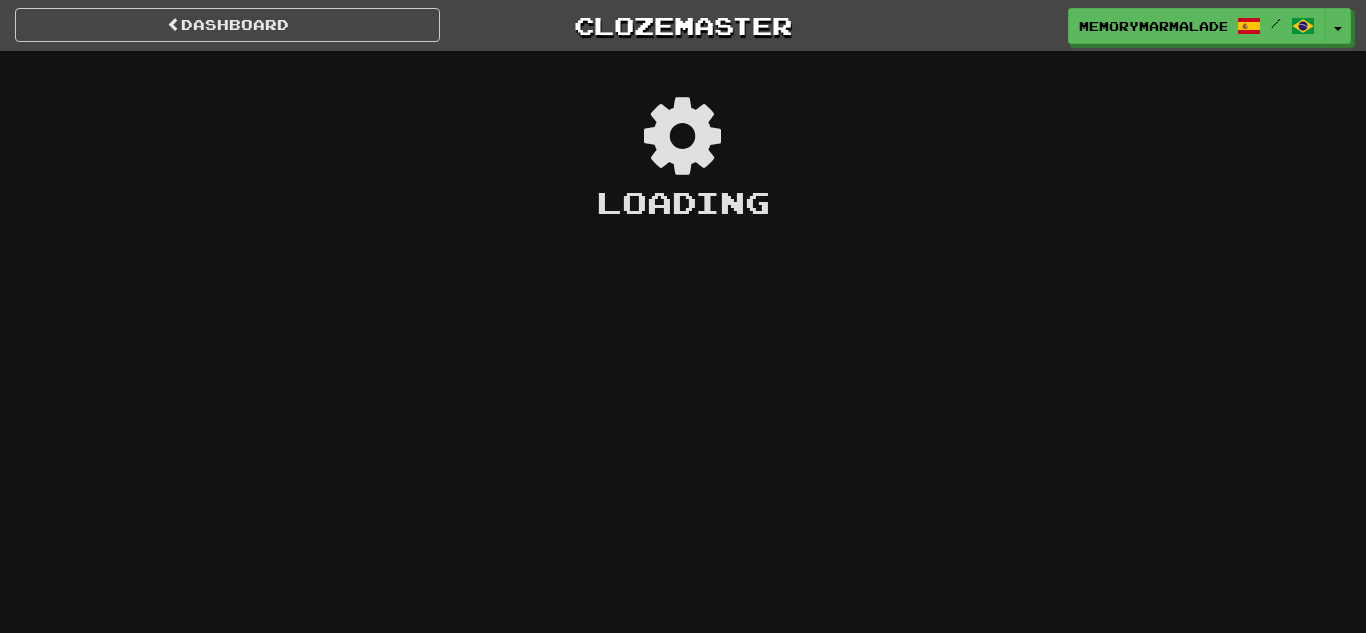 scroll, scrollTop: 0, scrollLeft: 0, axis: both 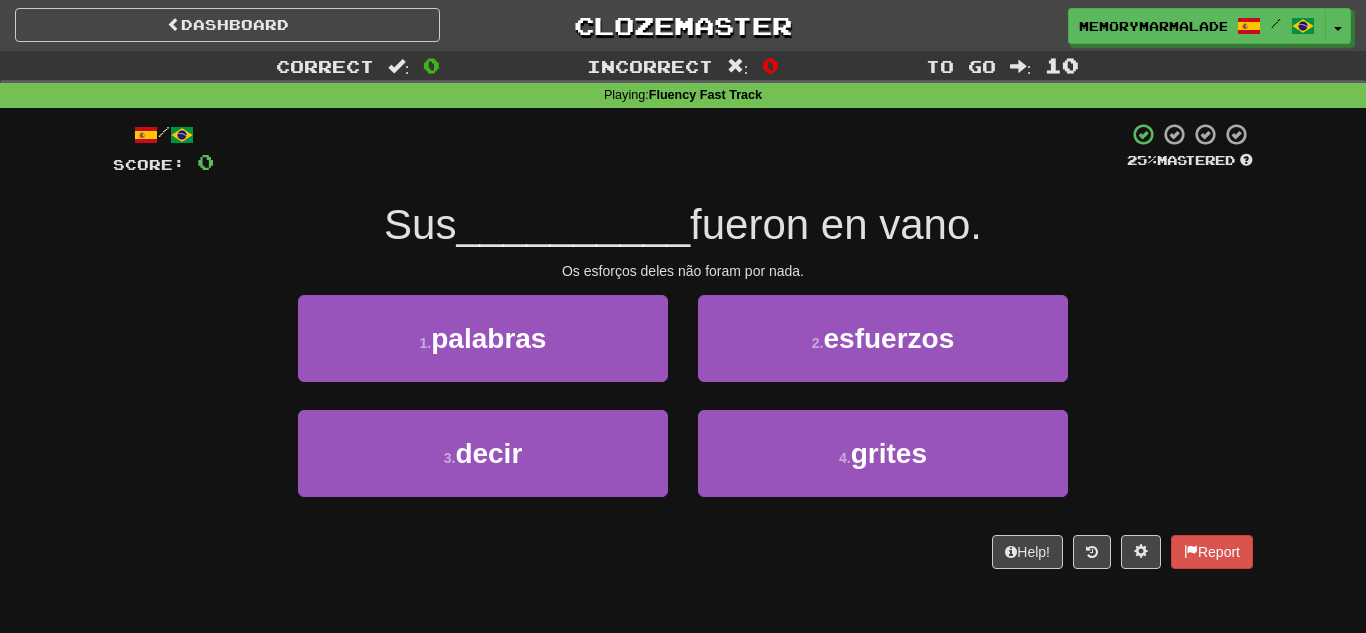 click on "/  Score:   0 25 %  Mastered Sus  __________  fueron en vano. Os esforços deles não foram por nada. 1 .  palabras 2 .  esfuerzos 3 .  decir 4 .  grites  Help!  Report" at bounding box center [683, 345] 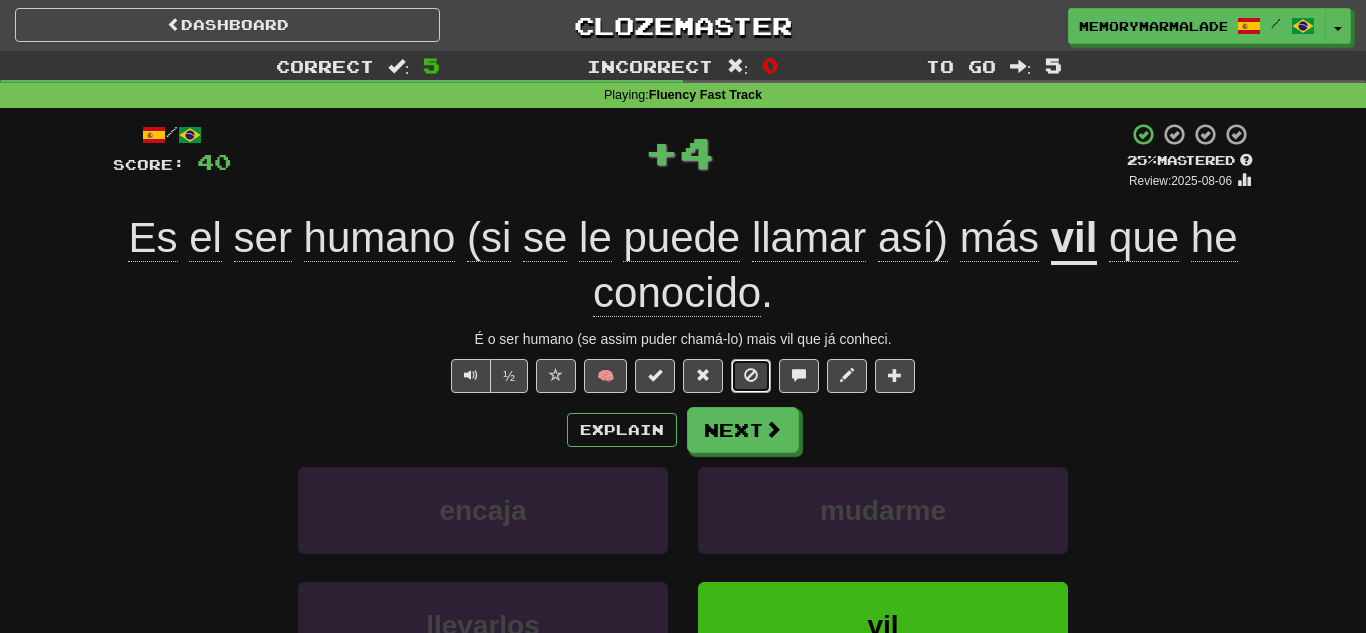 click at bounding box center (751, 375) 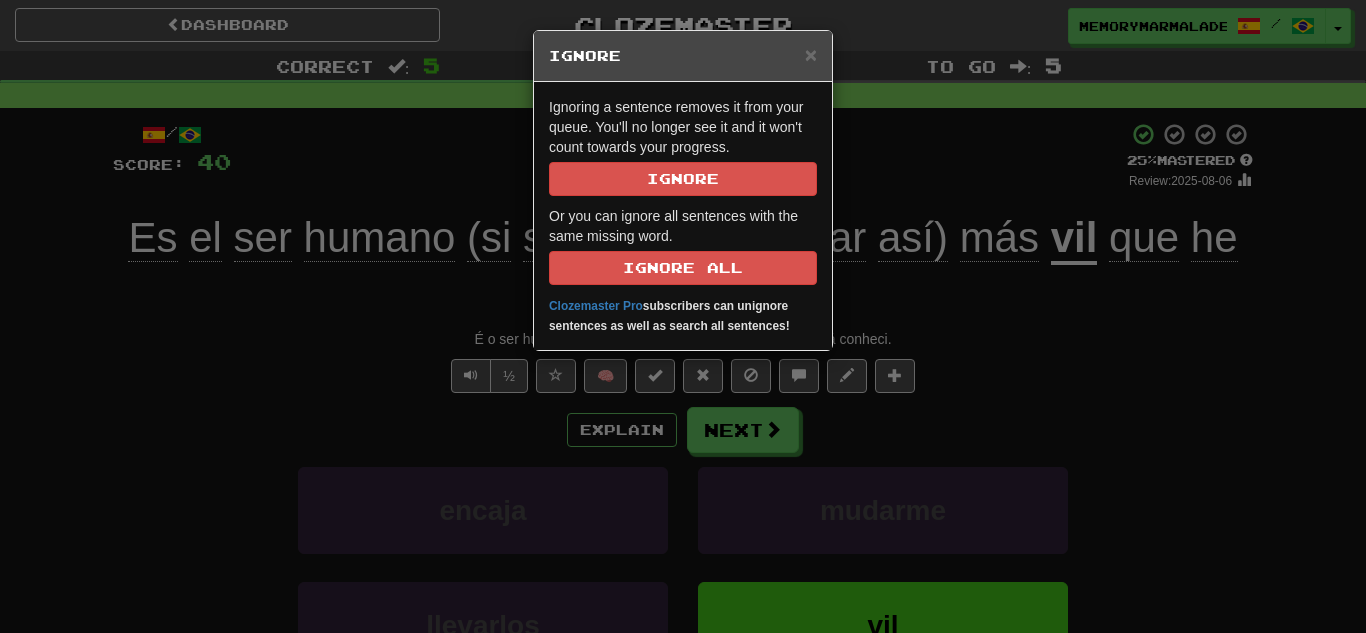 click on "Ignoring a sentence removes it from your queue. You'll no longer see it and it won't count towards your progress. Ignore Or you can ignore all sentences with the same missing word. Ignore All Clozemaster Pro  subscribers can unignore sentences as well as search all sentences!" at bounding box center [683, 216] 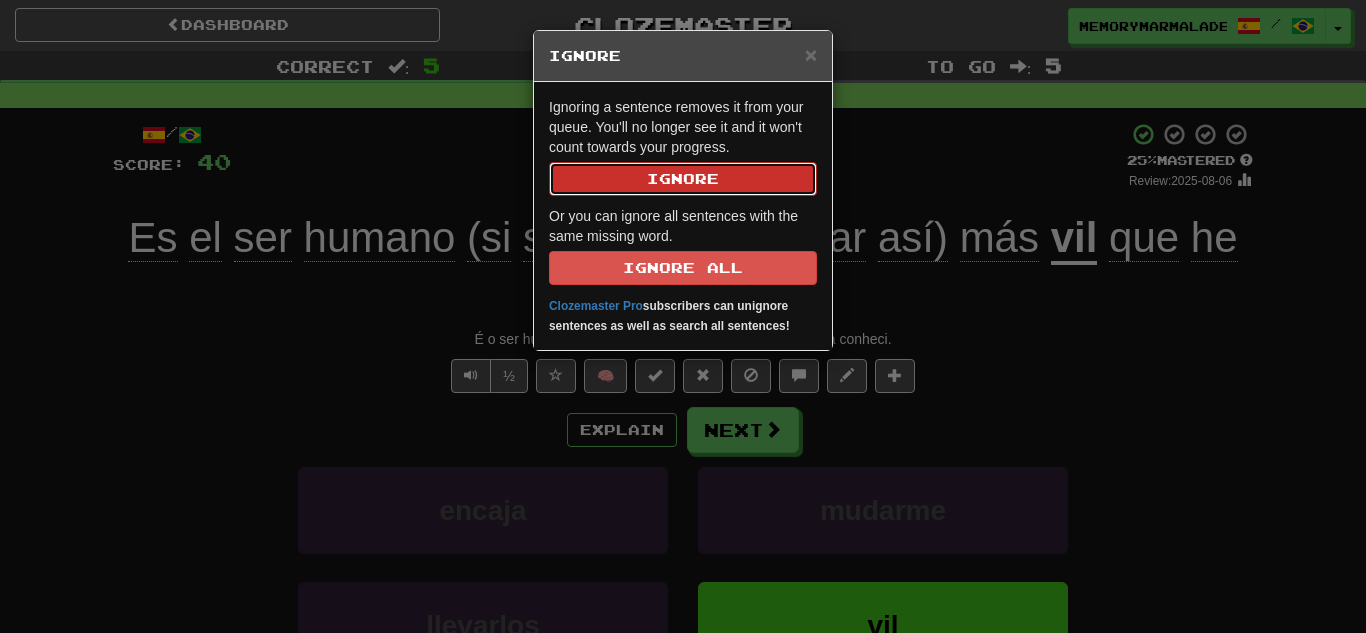 click on "Ignore" at bounding box center [683, 179] 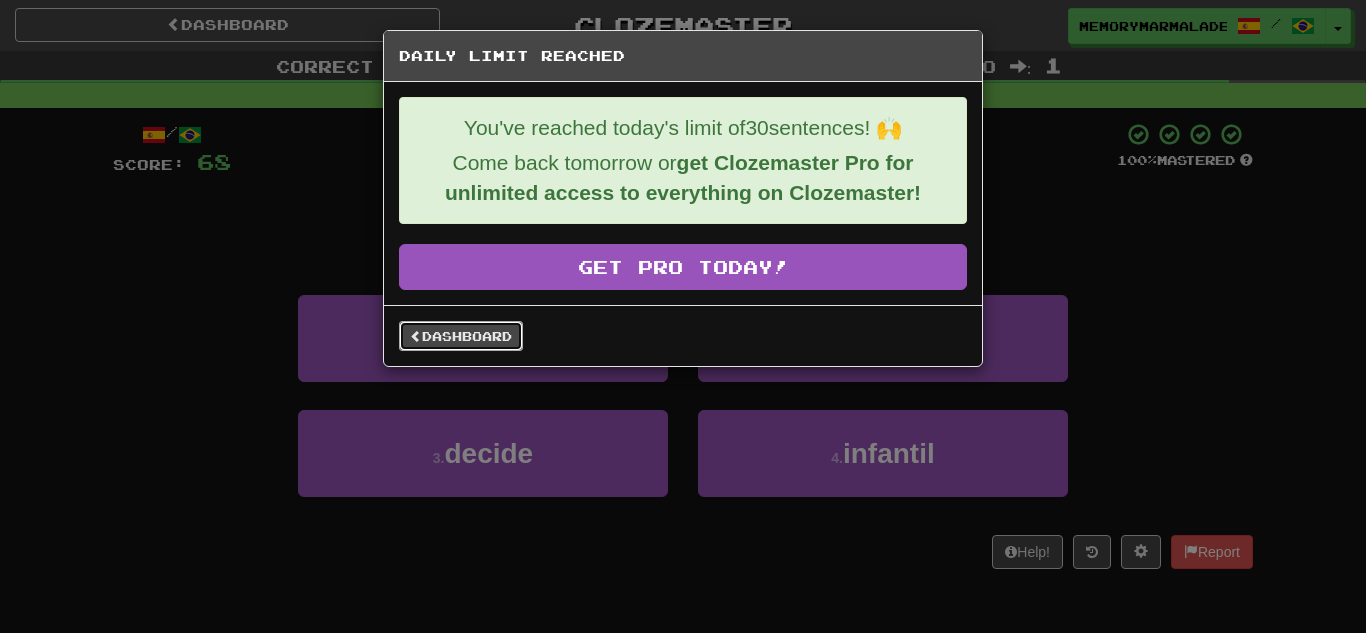 click on "Dashboard" at bounding box center (461, 336) 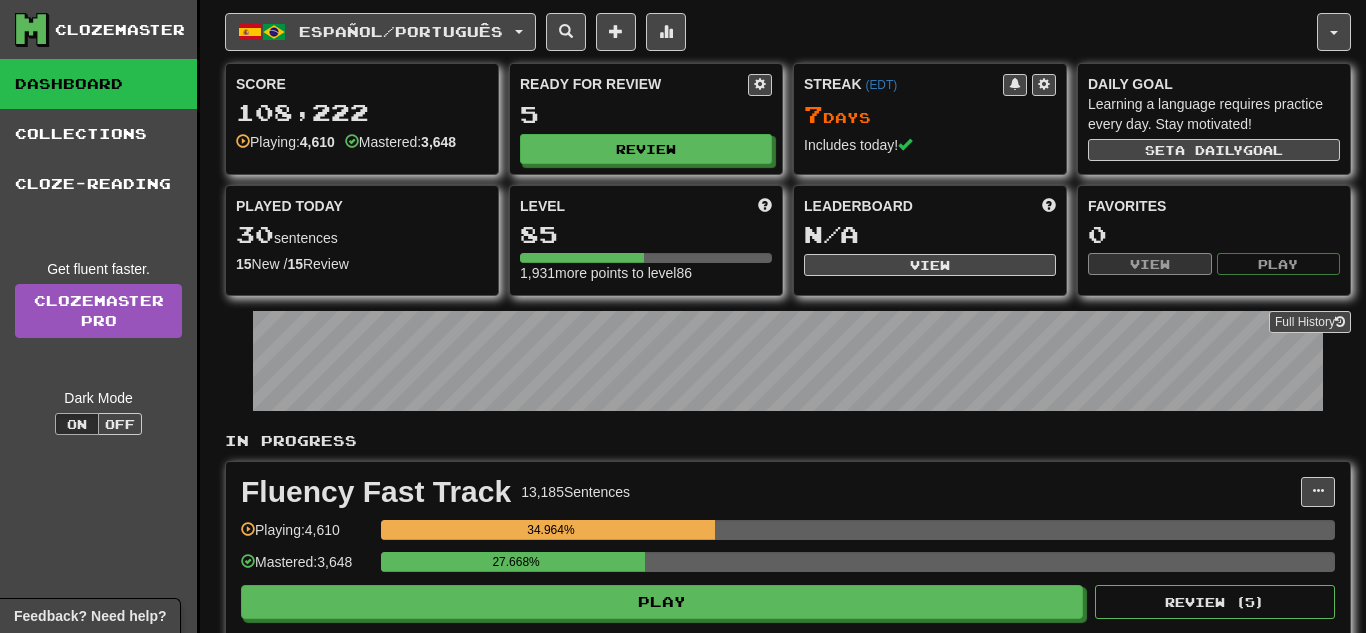 scroll, scrollTop: 0, scrollLeft: 0, axis: both 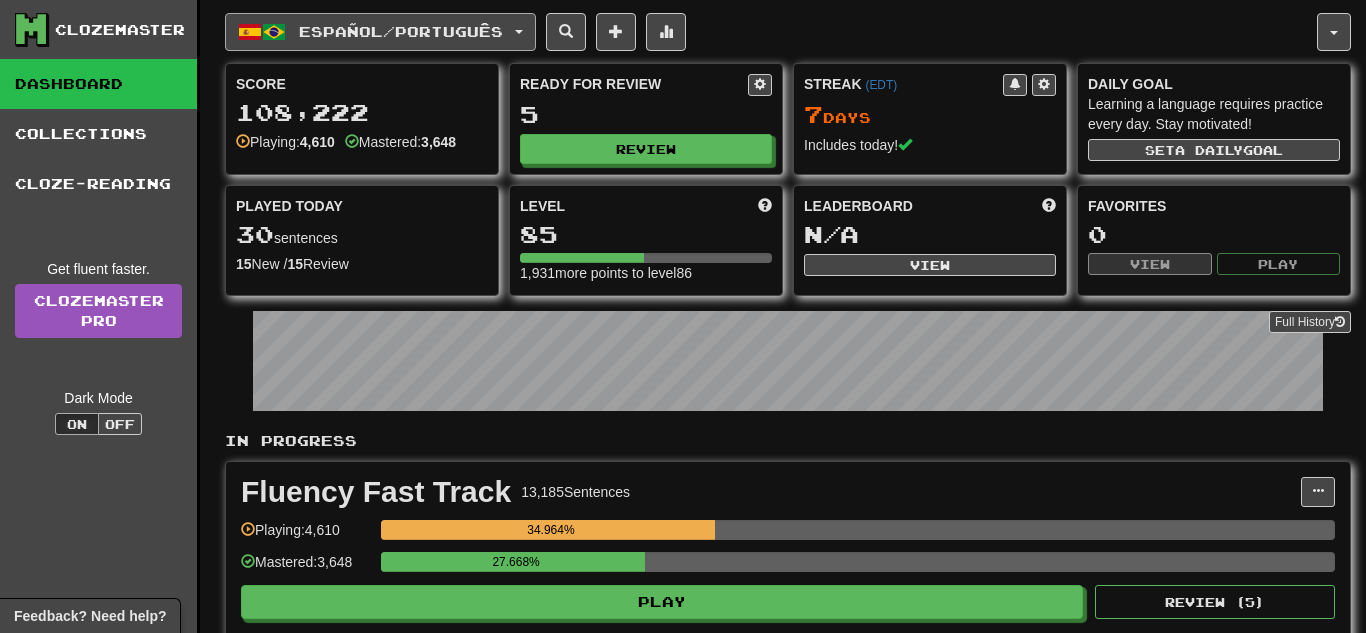 click on "Español  /  Português" at bounding box center [380, 32] 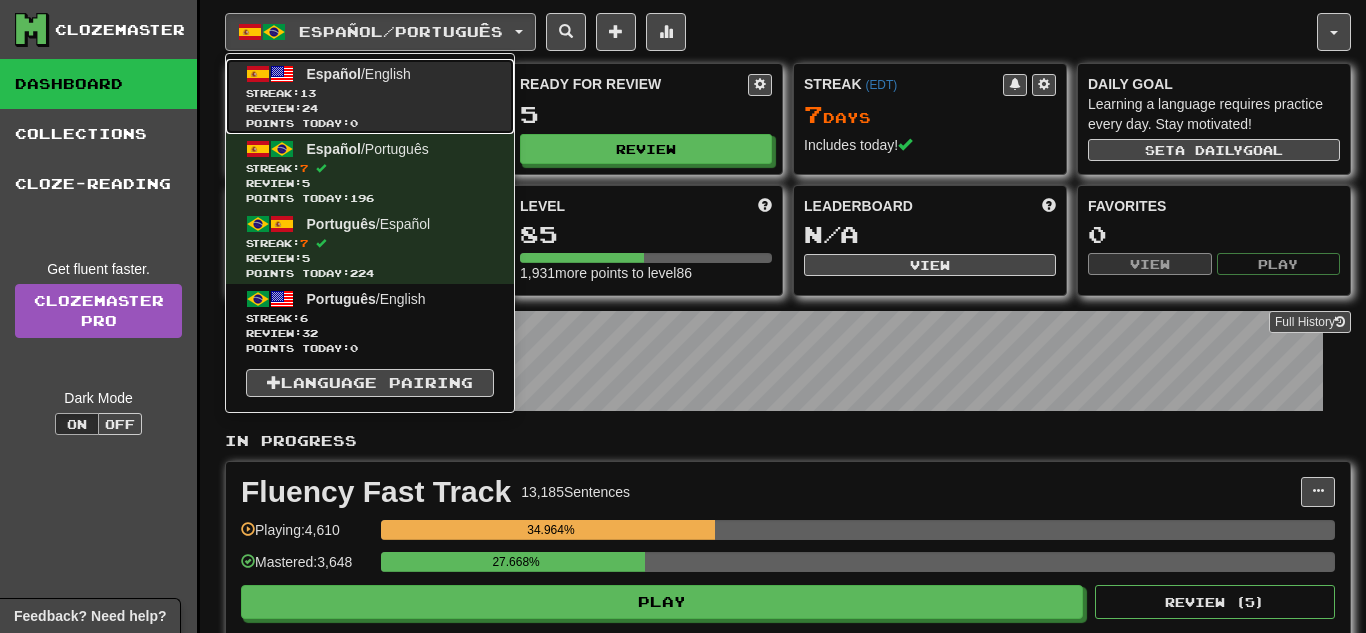 click on "Points today:  0" at bounding box center (370, 123) 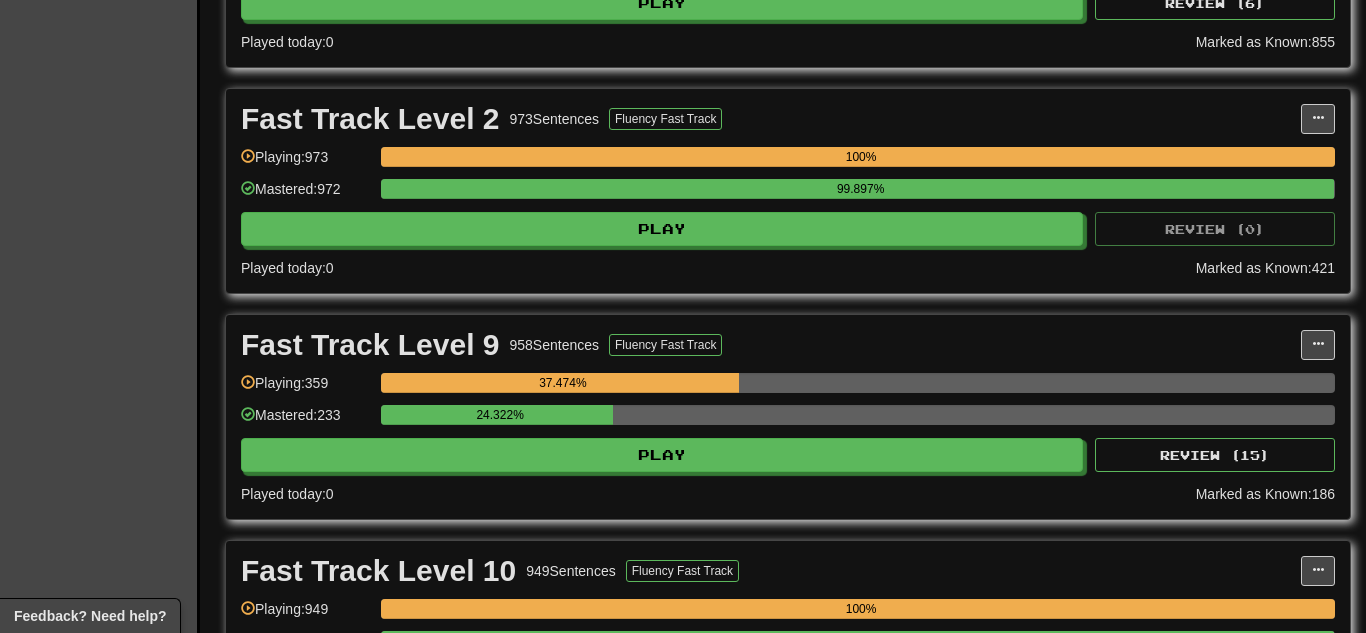 scroll, scrollTop: 640, scrollLeft: 0, axis: vertical 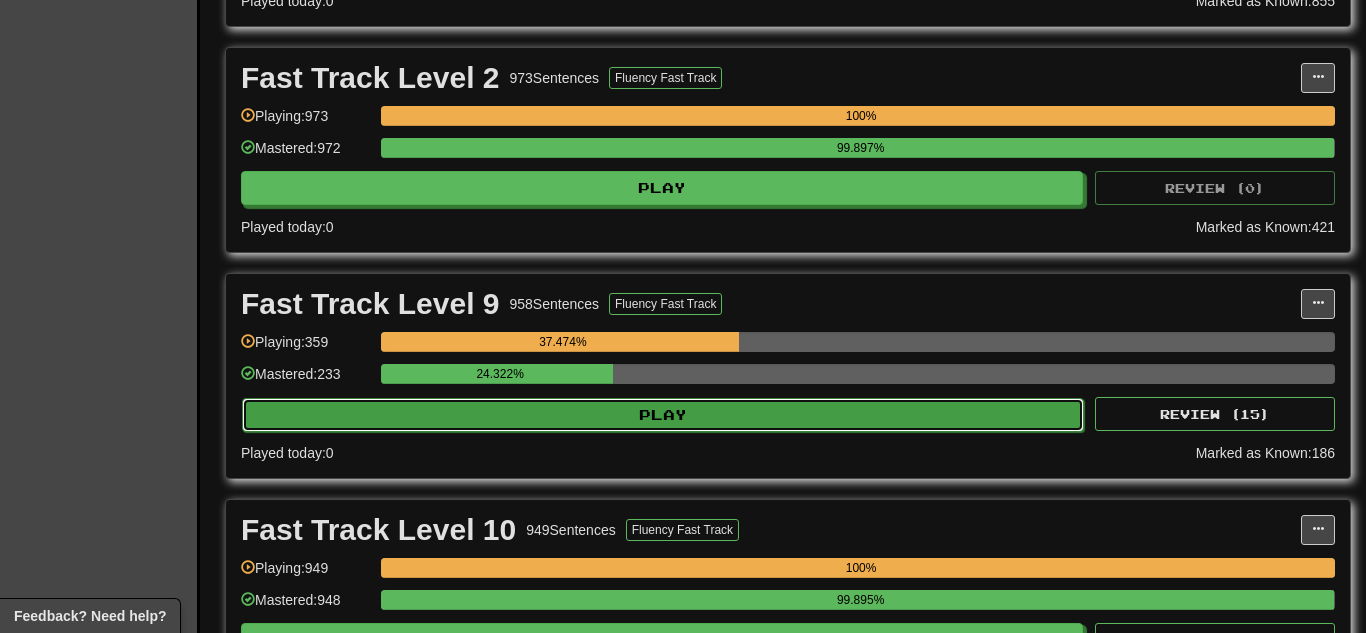click on "Play" at bounding box center [663, 415] 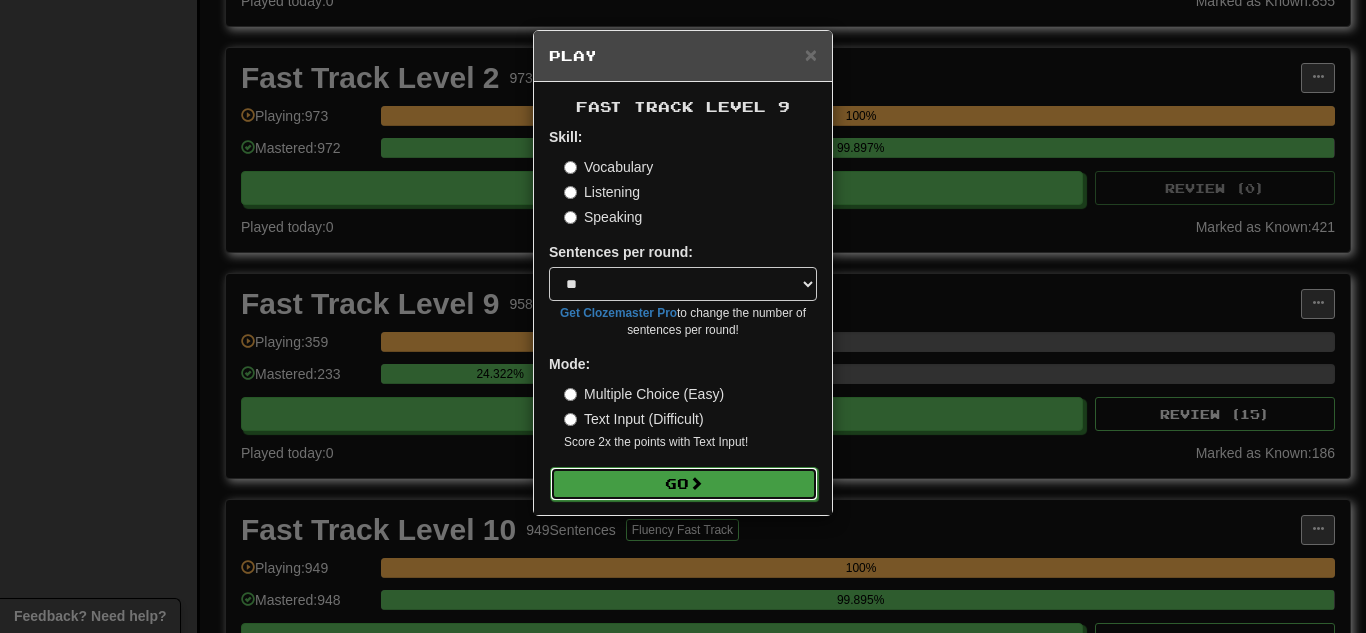 click on "Go" at bounding box center [684, 484] 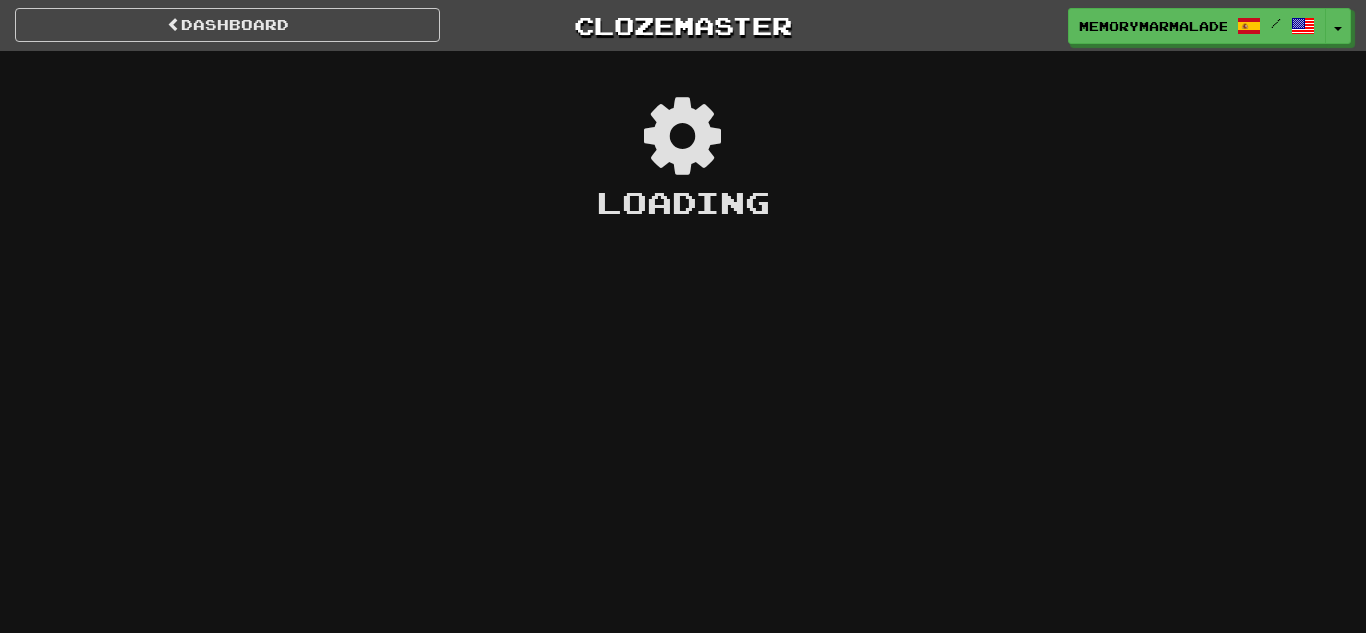 scroll, scrollTop: 0, scrollLeft: 0, axis: both 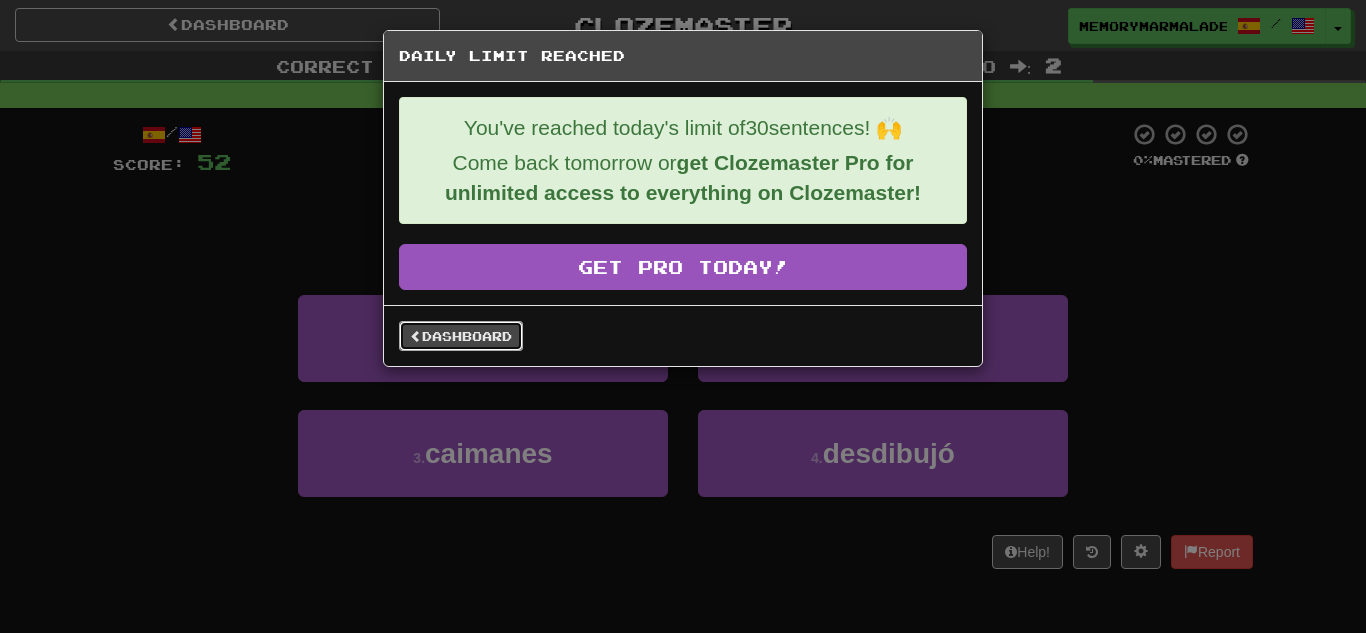 click on "Dashboard" at bounding box center (461, 336) 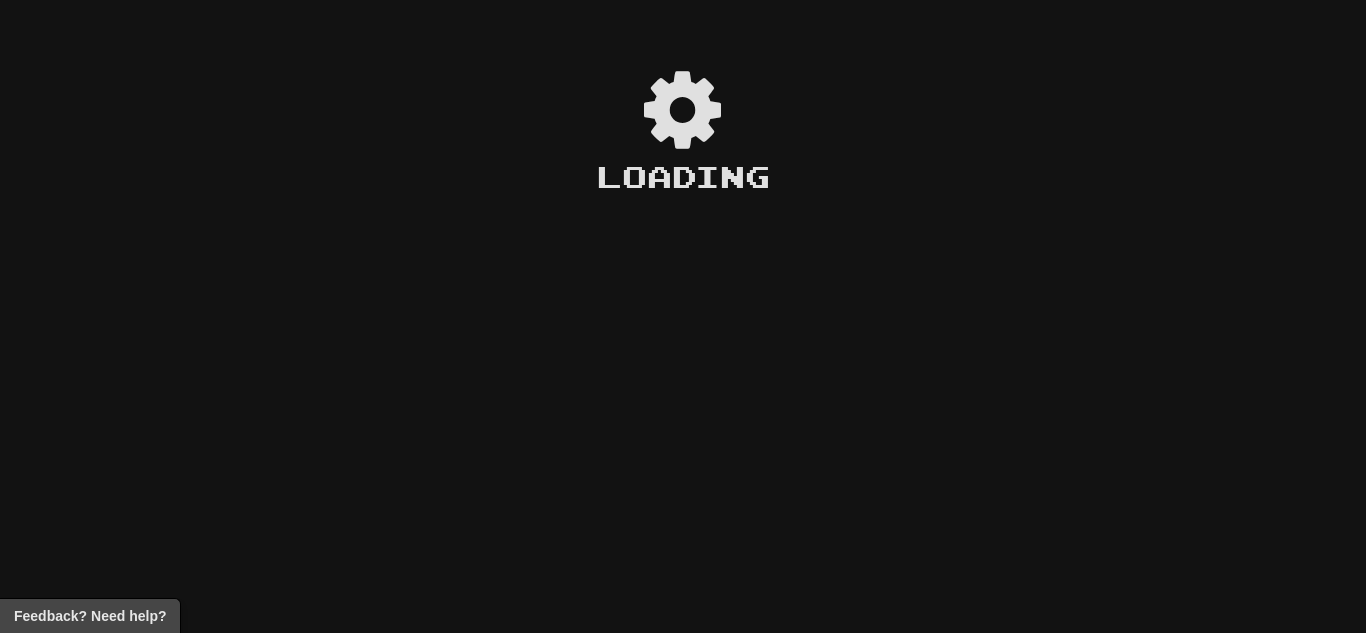 scroll, scrollTop: 0, scrollLeft: 0, axis: both 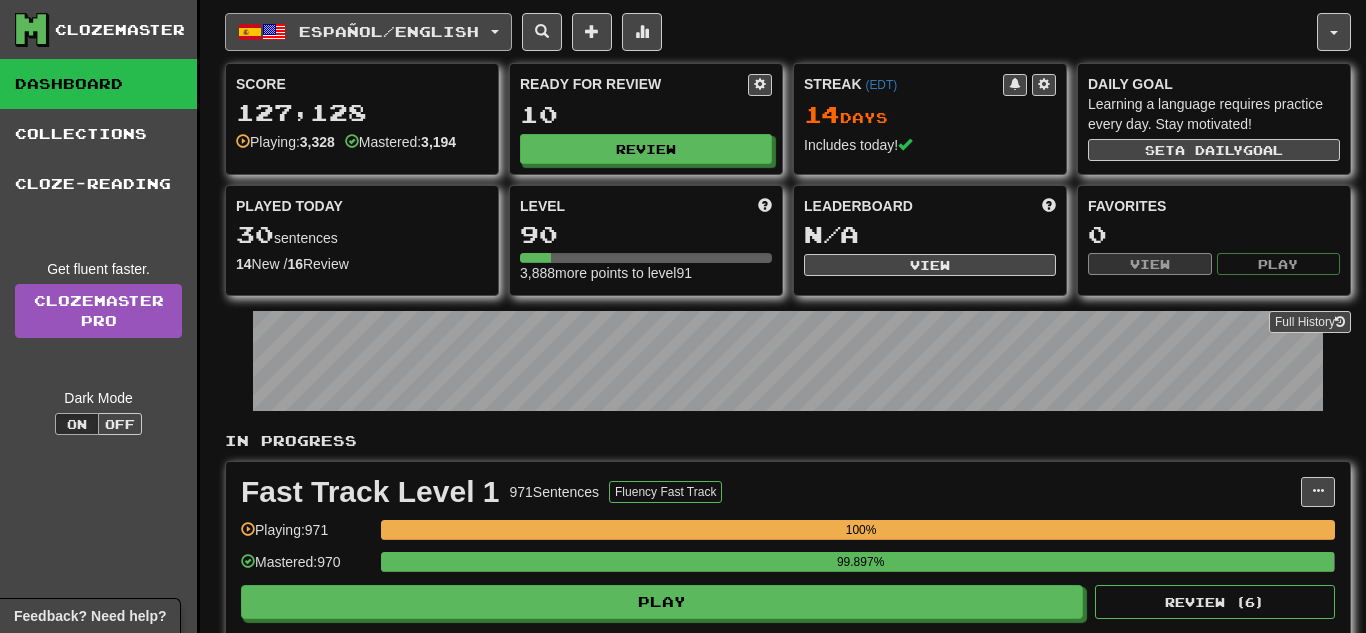 click on "Español  /  English" at bounding box center (368, 32) 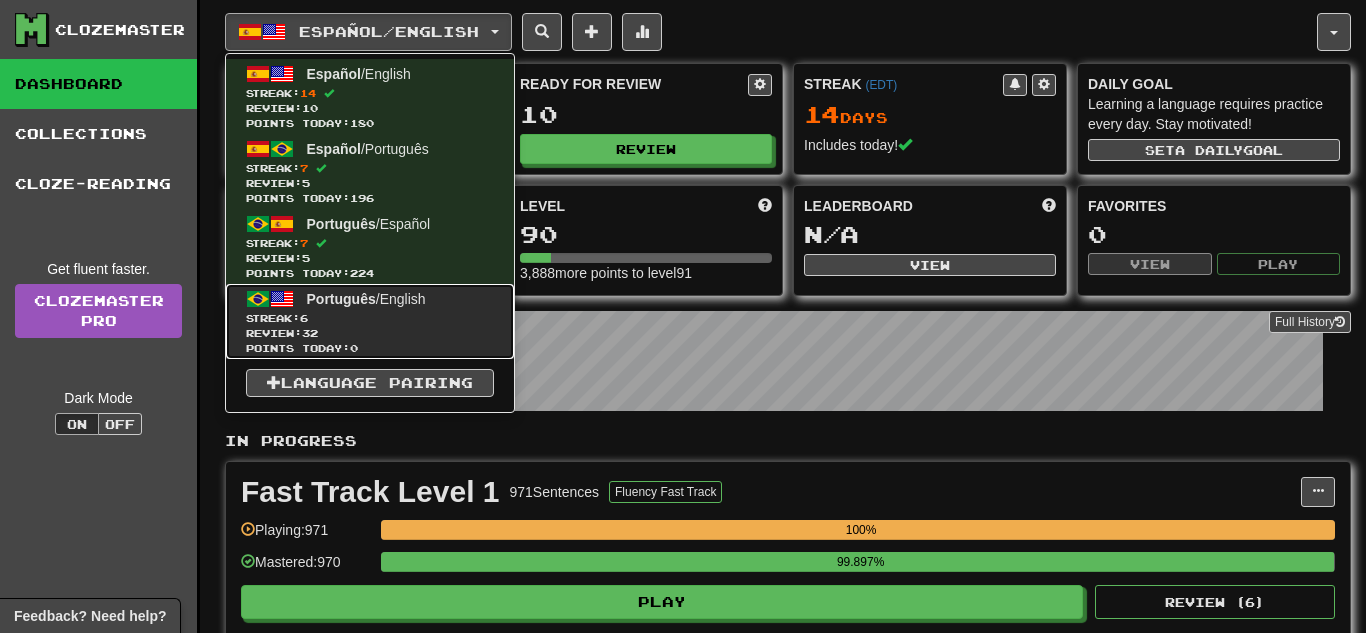 click on "Streak:  6" at bounding box center (370, 318) 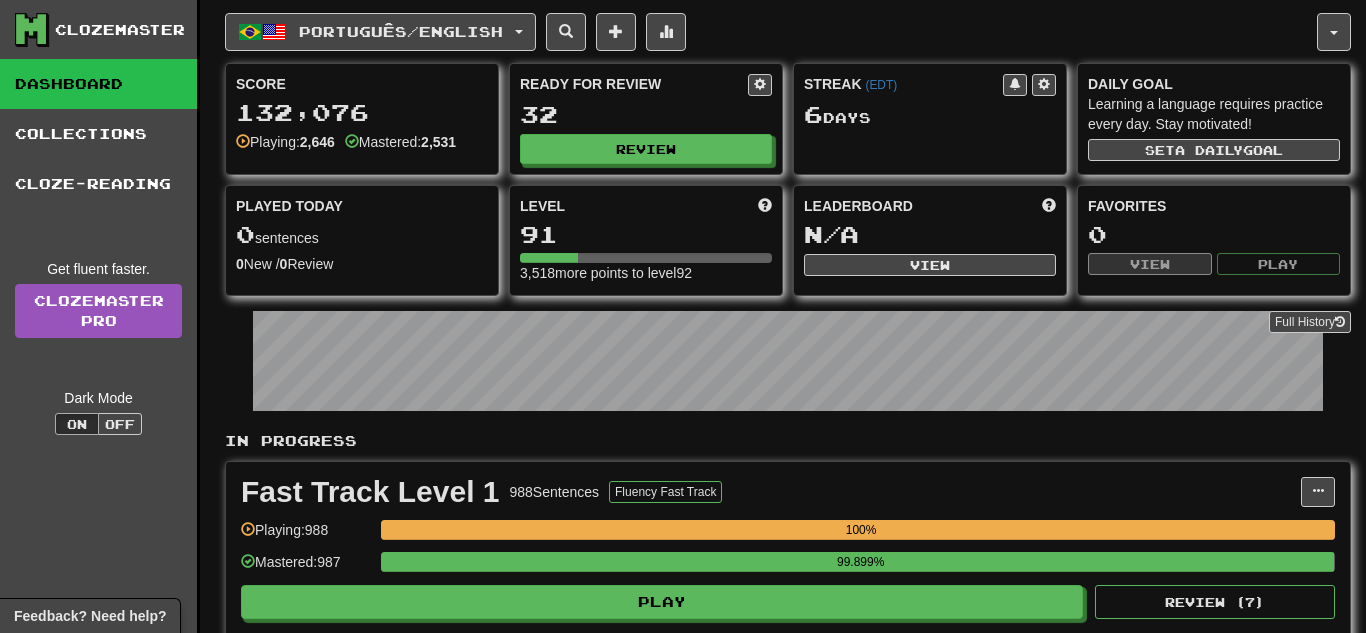 scroll, scrollTop: 0, scrollLeft: 0, axis: both 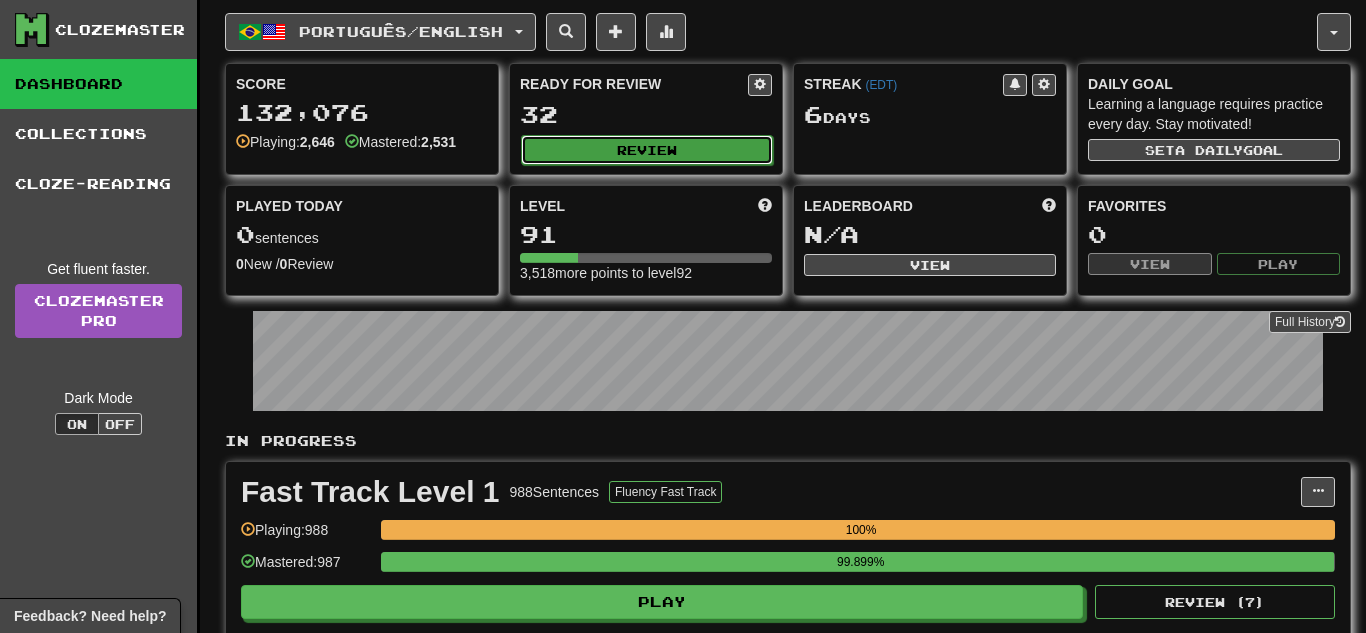 click on "Review" at bounding box center (647, 150) 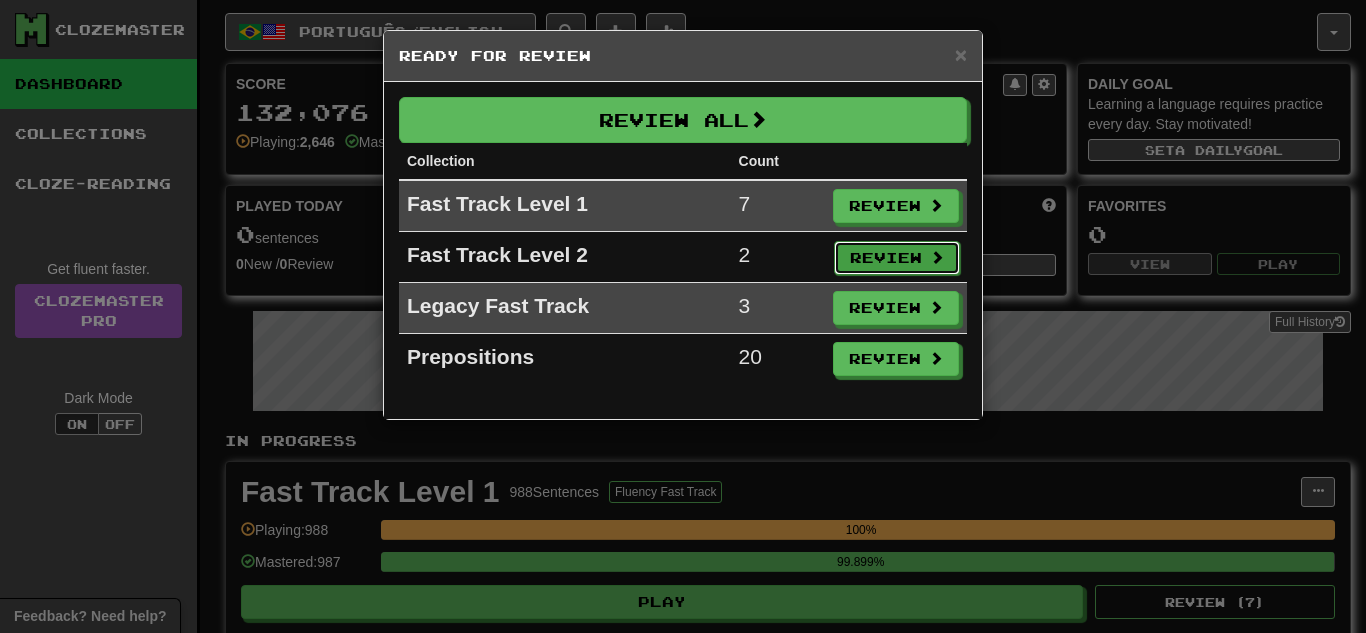 click on "Review" at bounding box center [897, 258] 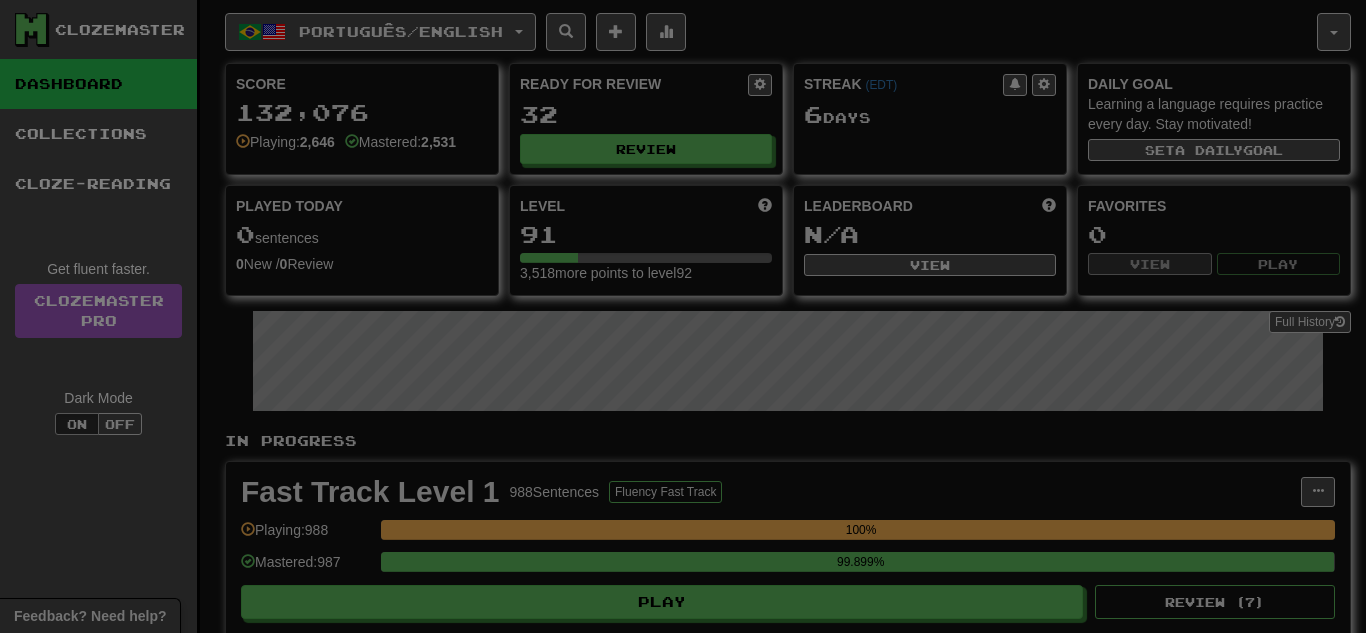select on "**" 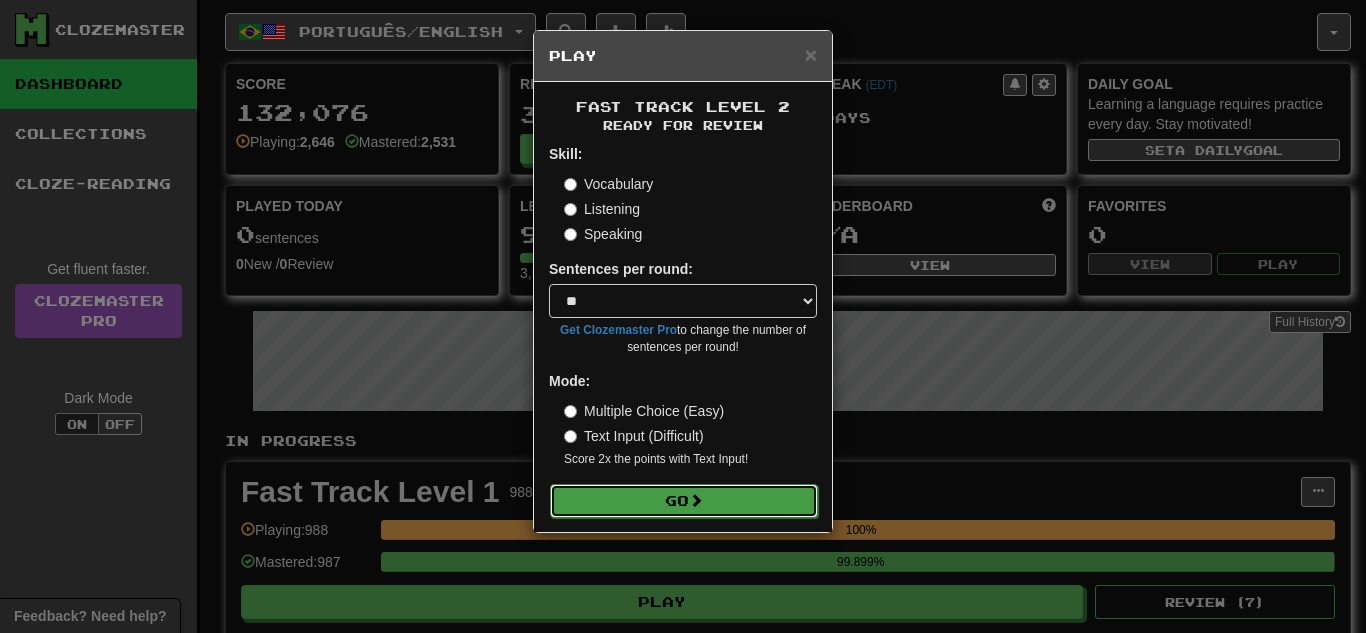 click at bounding box center (696, 500) 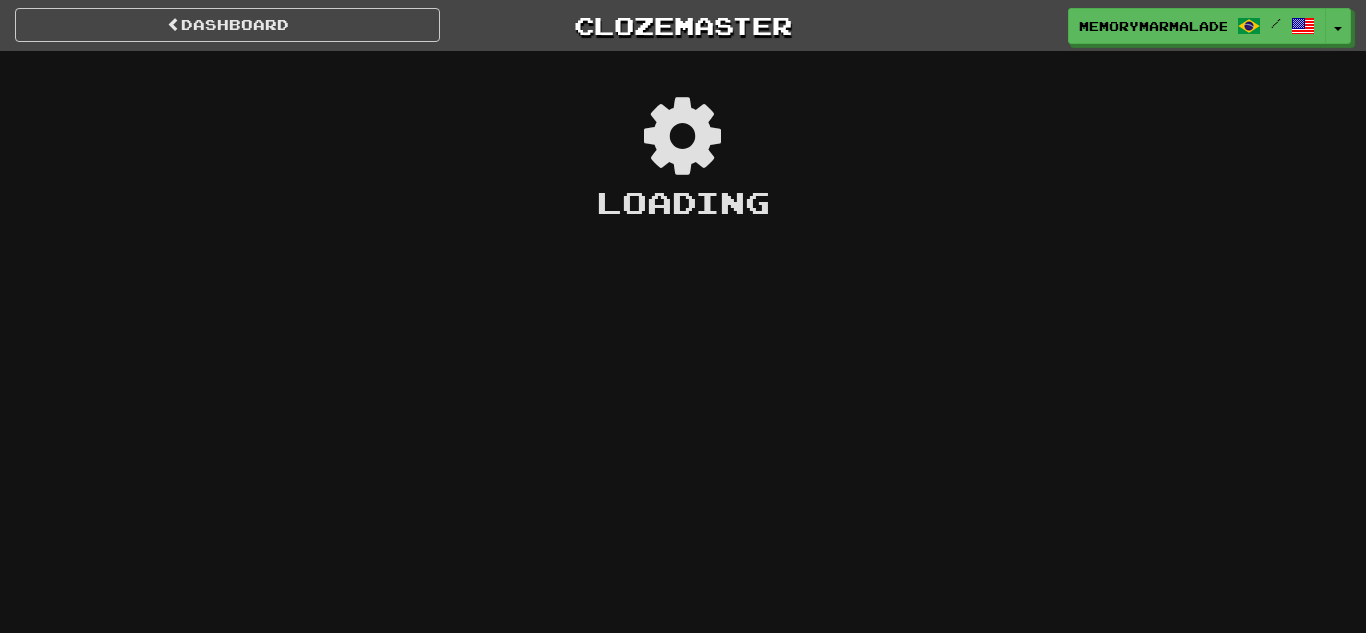 scroll, scrollTop: 0, scrollLeft: 0, axis: both 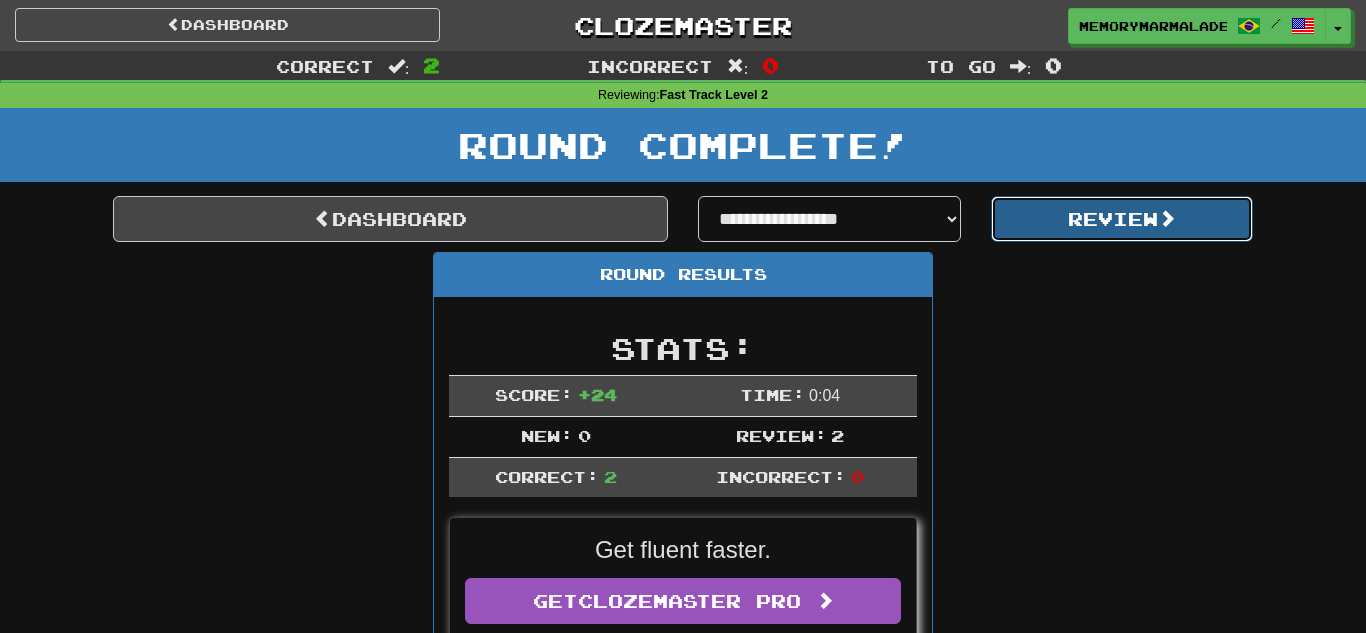 click on "Review" at bounding box center [1122, 219] 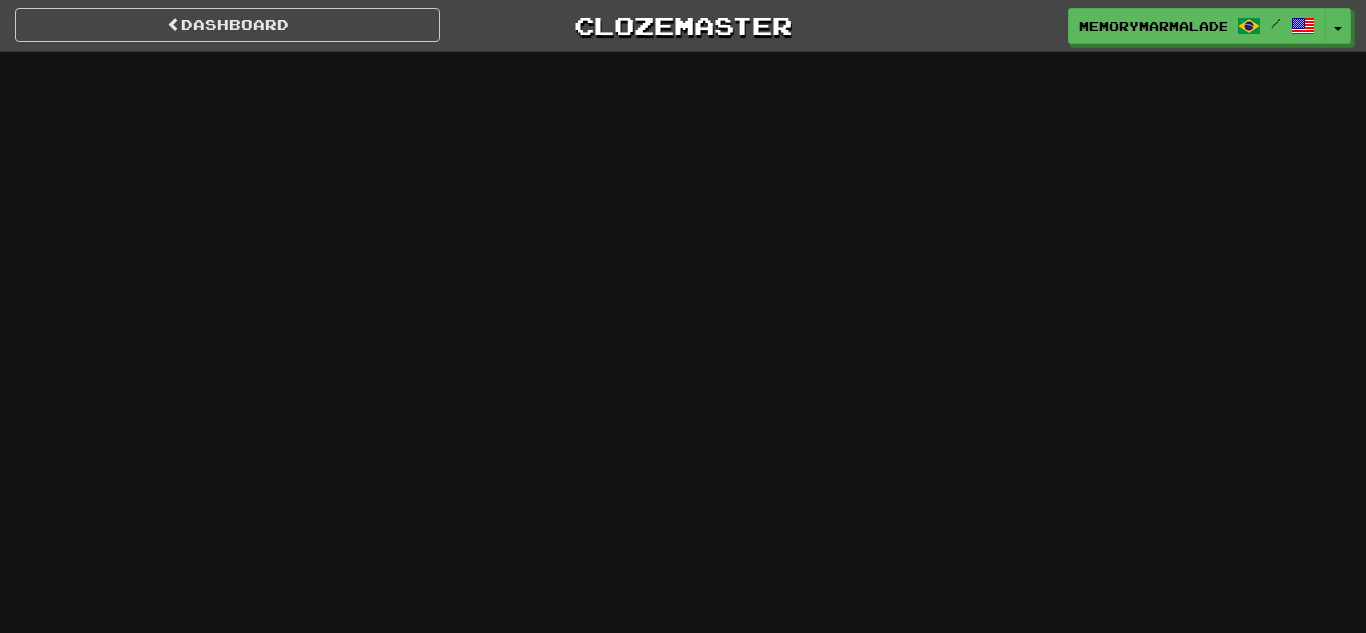 scroll, scrollTop: 0, scrollLeft: 0, axis: both 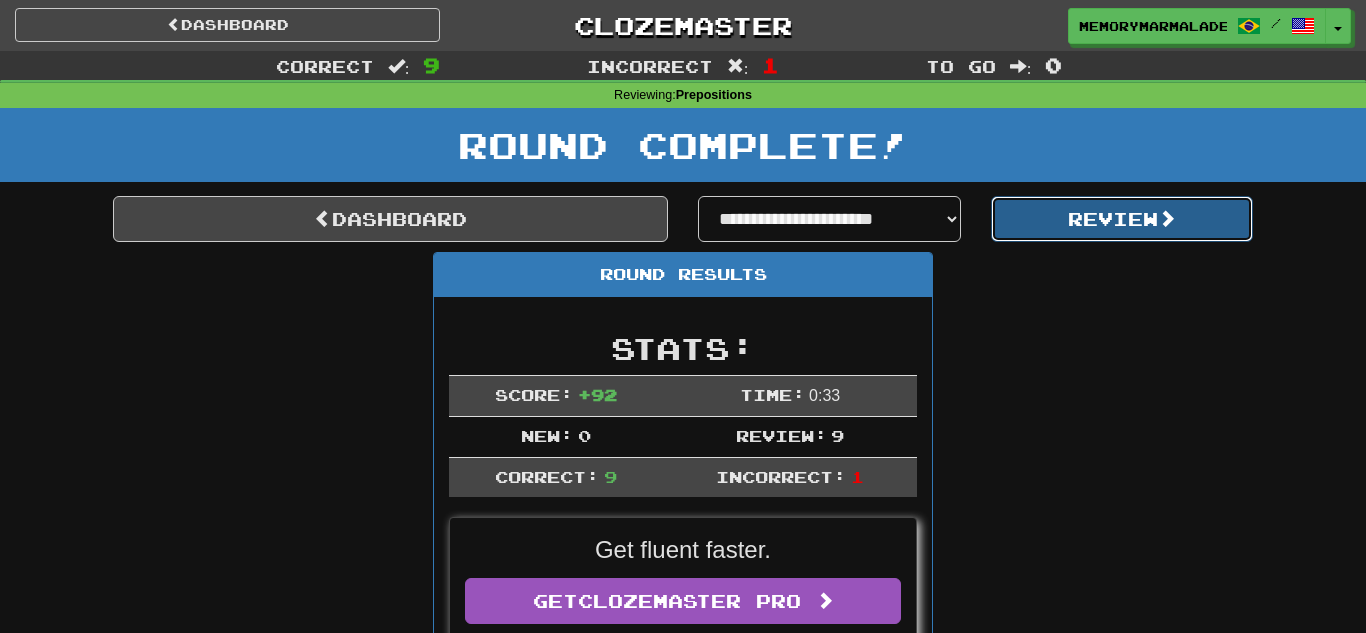 click on "Review" at bounding box center (1122, 219) 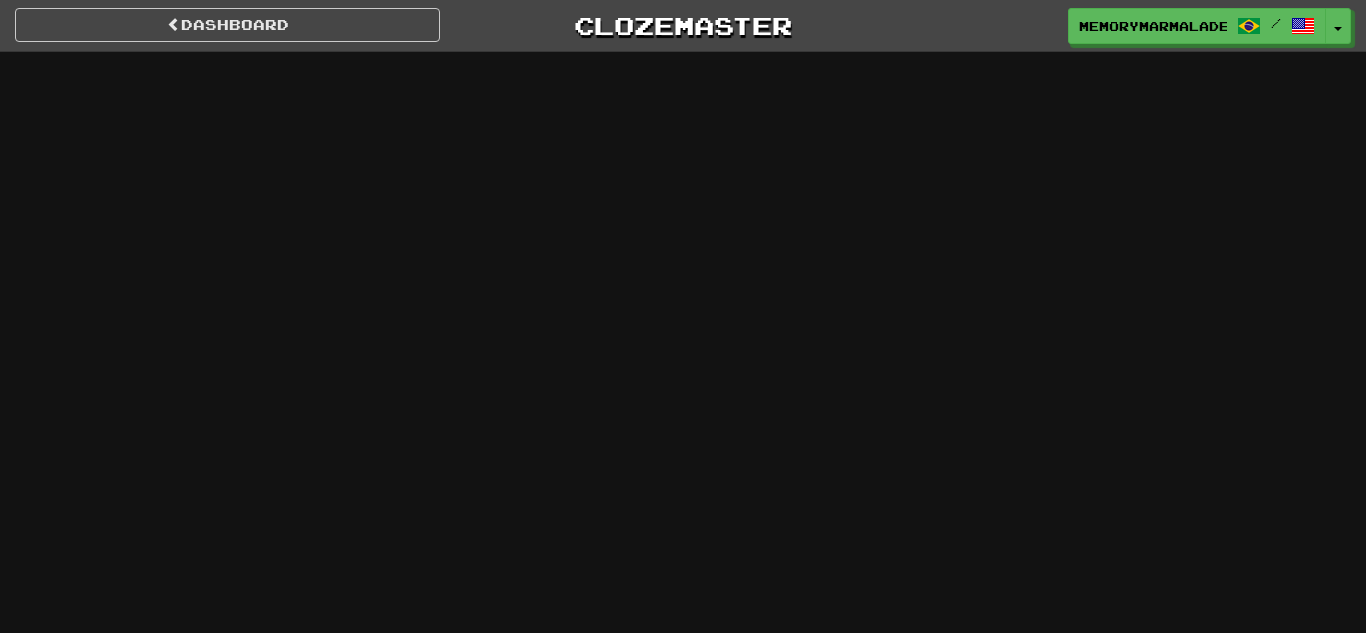 scroll, scrollTop: 0, scrollLeft: 0, axis: both 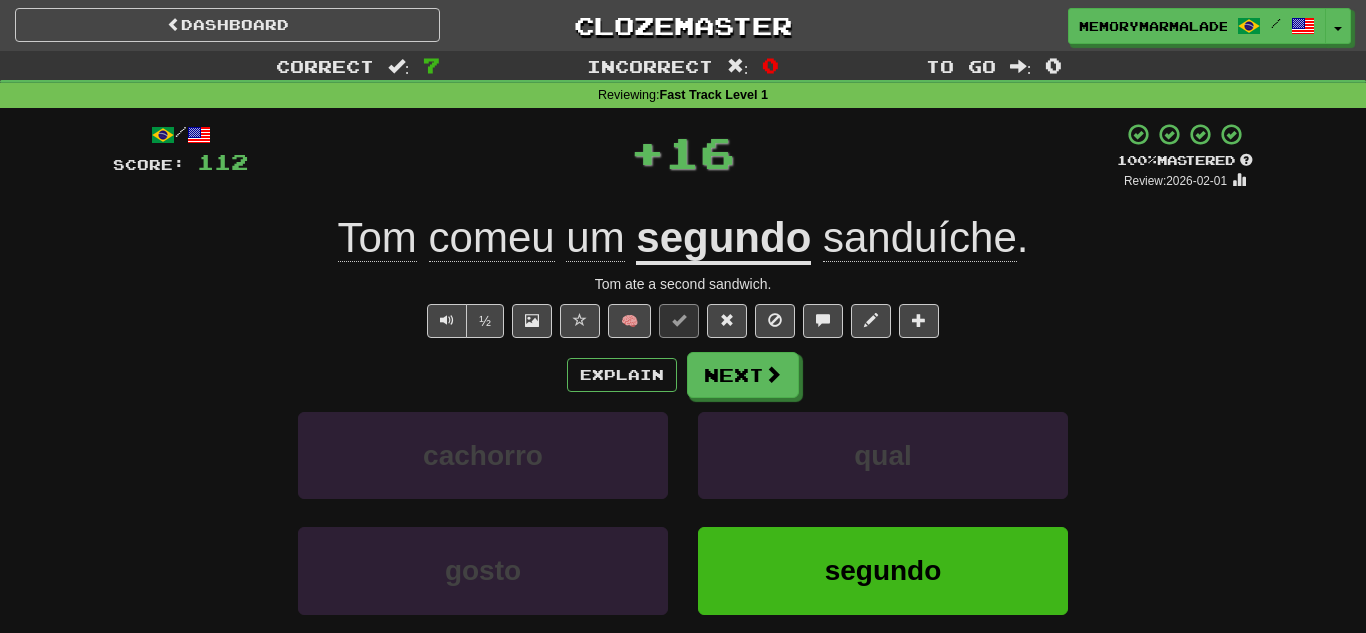 click on "Dashboard
Clozemaster
[USERNAME]
/
Toggle Dropdown
Dashboard
Leaderboard
Activity Feed
Notifications
Profile
Discussions
Español
/
English
Streak:
14
Review:
10
Points Today: 180
Português
/
English
Streak:
7
Review:
10
Points Today: 196
Español
/
Português
Streak:
7
Review:
5
Points Today: 196
Português
/
Español
Streak:
7
Review:
5
Points Today: 224
Languages
Account
Logout
[USERNAME]
/
Toggle Dropdown
Dashboard
Leaderboard
Activity Feed
Notifications
Profile
Discussions
Español
/
English
Streak:
14
Review:
10
/" at bounding box center (683, 25) 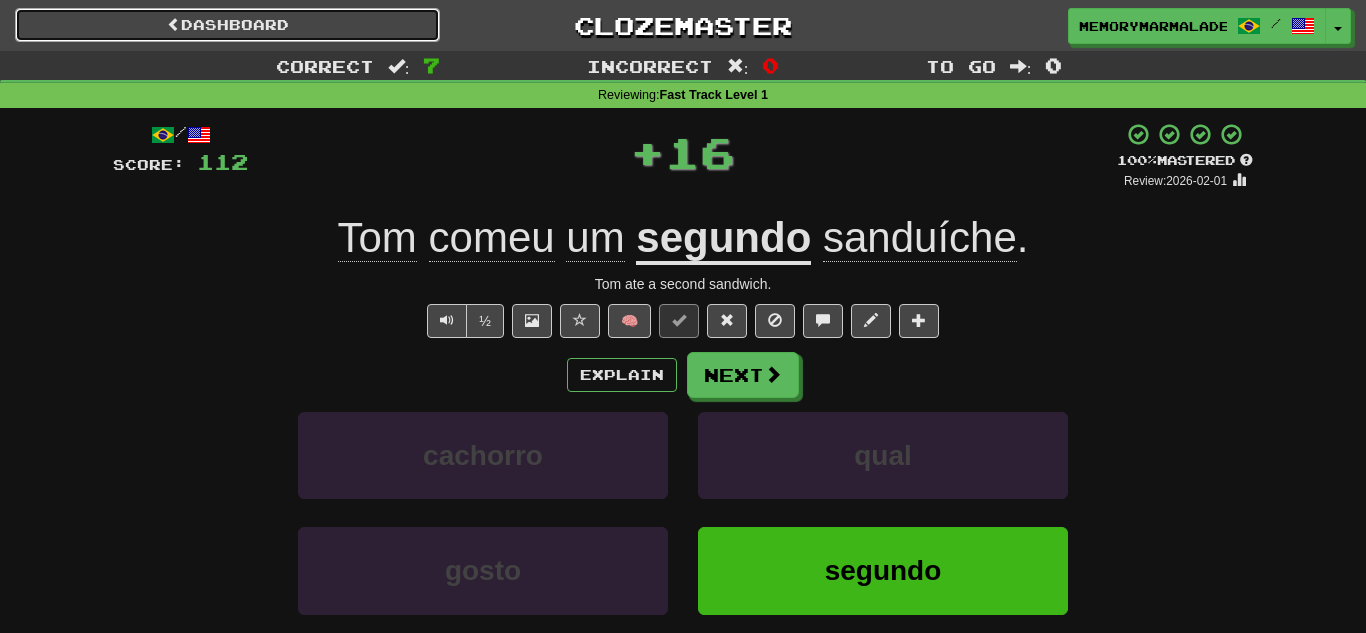 click on "Dashboard" at bounding box center (227, 25) 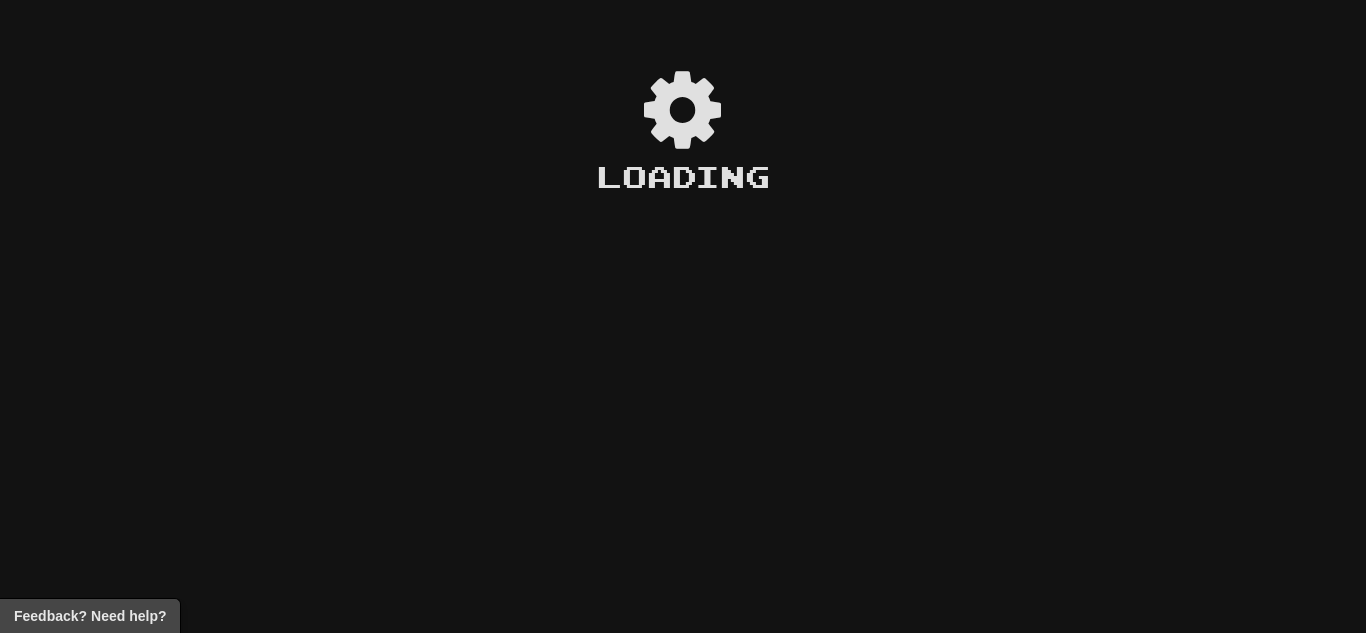 scroll, scrollTop: 0, scrollLeft: 0, axis: both 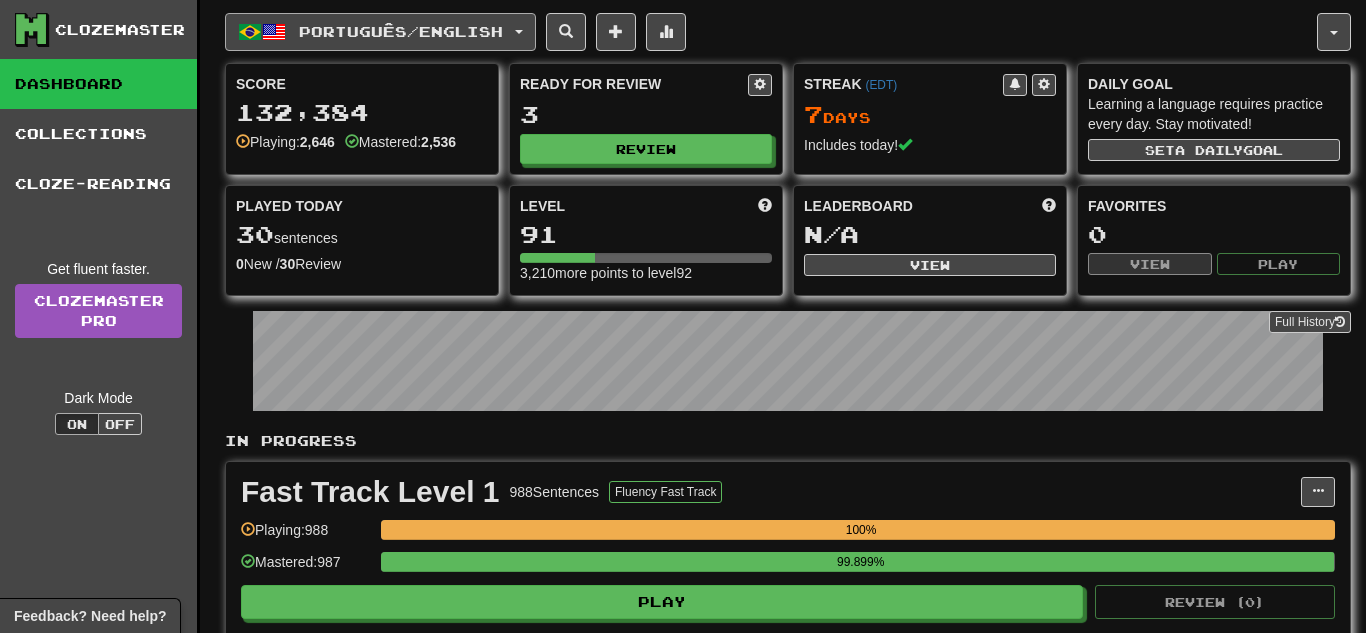 click on "Português  /  English" at bounding box center [380, 32] 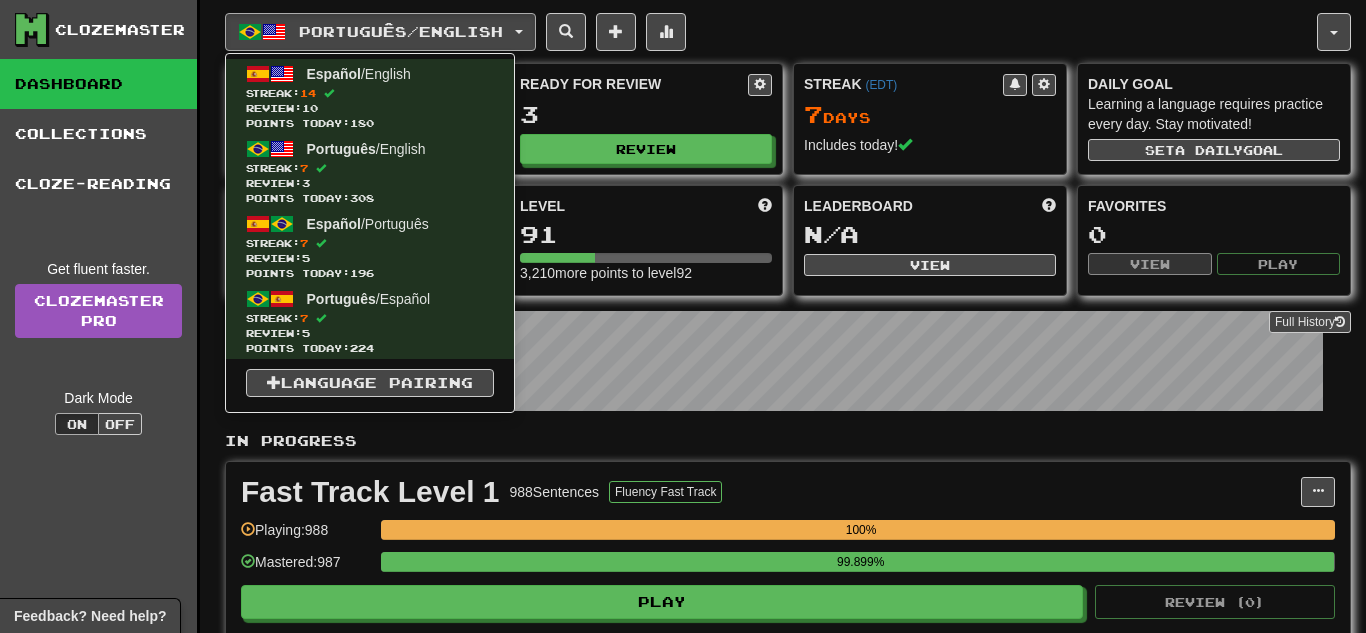 click on "Português  /  English Español  /  English Streak:  14   Review:  10 Points today:  180 Português  /  English Streak:  7   Review:  3 Points today:  308 Español  /  Português Streak:  7   Review:  5 Points today:  196 Português  /  Español Streak:  7   Review:  5 Points today:  224  Language Pairing" at bounding box center (771, 32) 